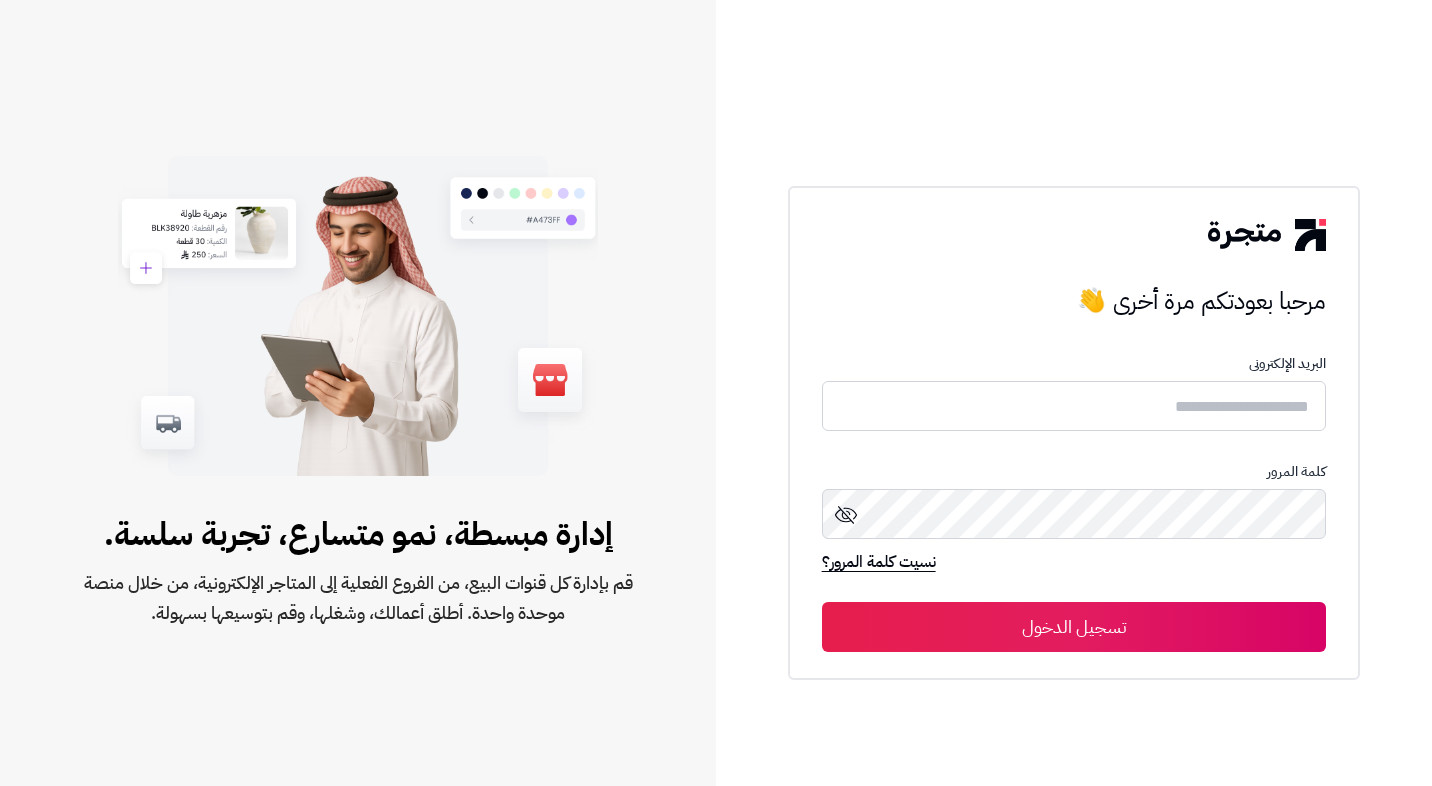 scroll, scrollTop: 0, scrollLeft: 0, axis: both 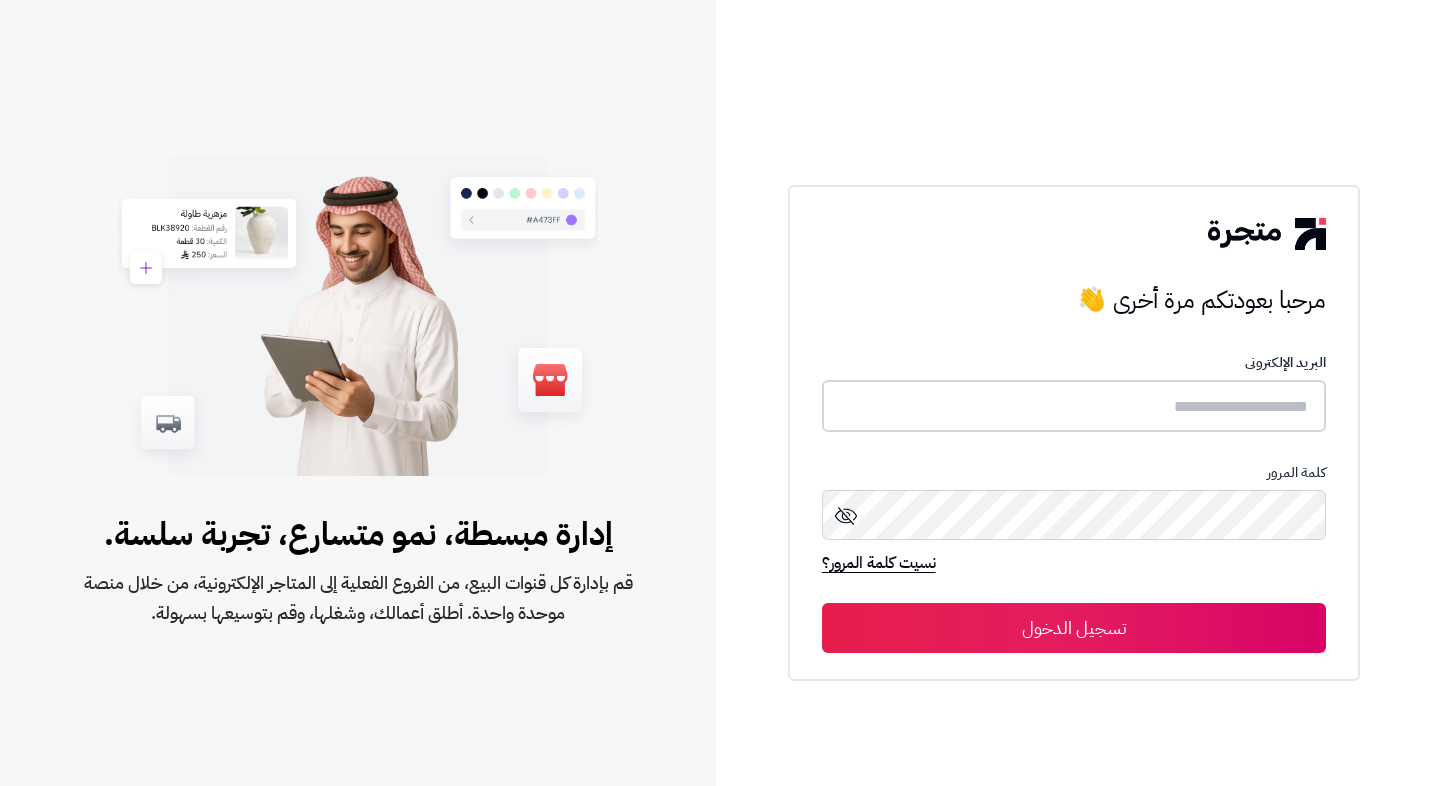 type on "*****" 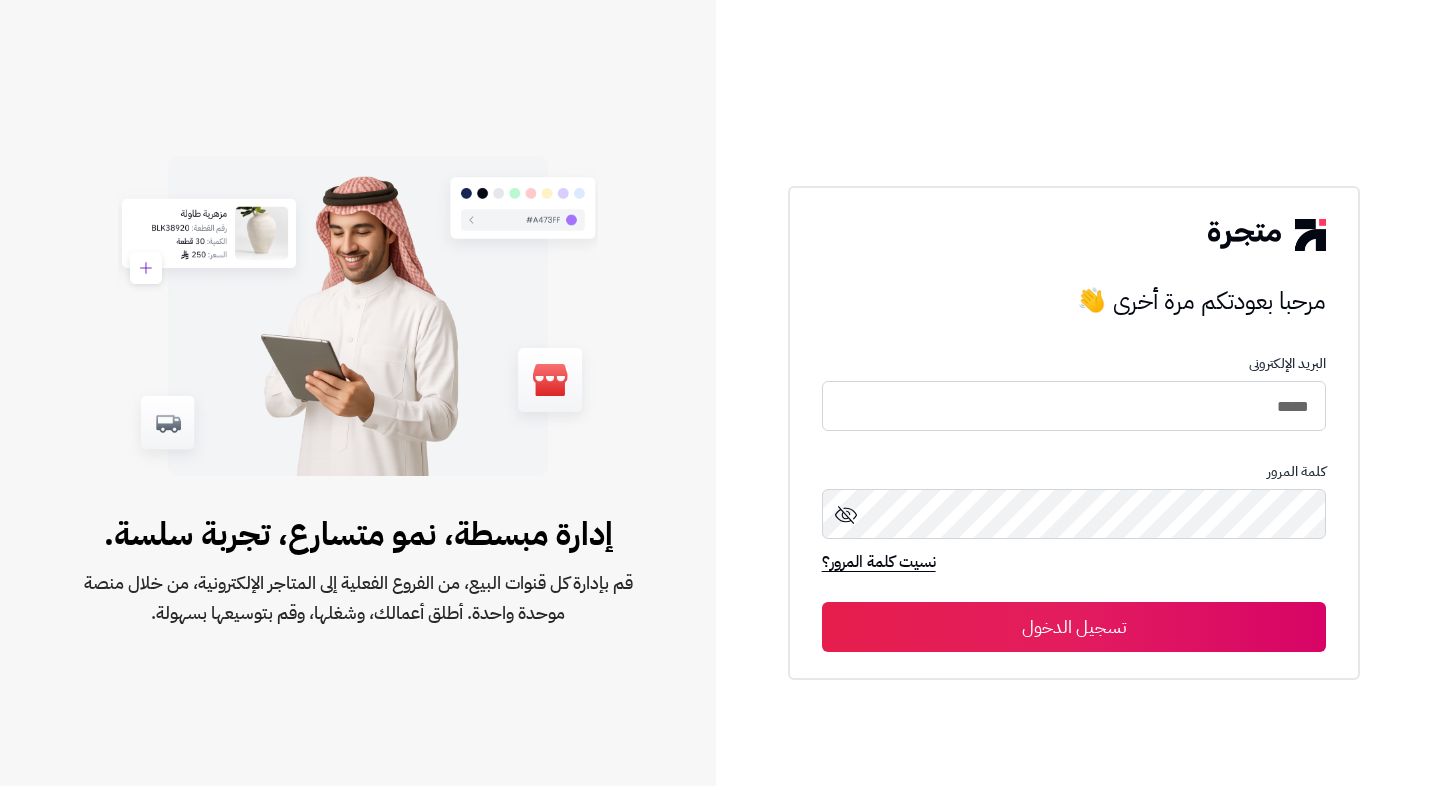 click on "تسجيل الدخول" at bounding box center (1074, 627) 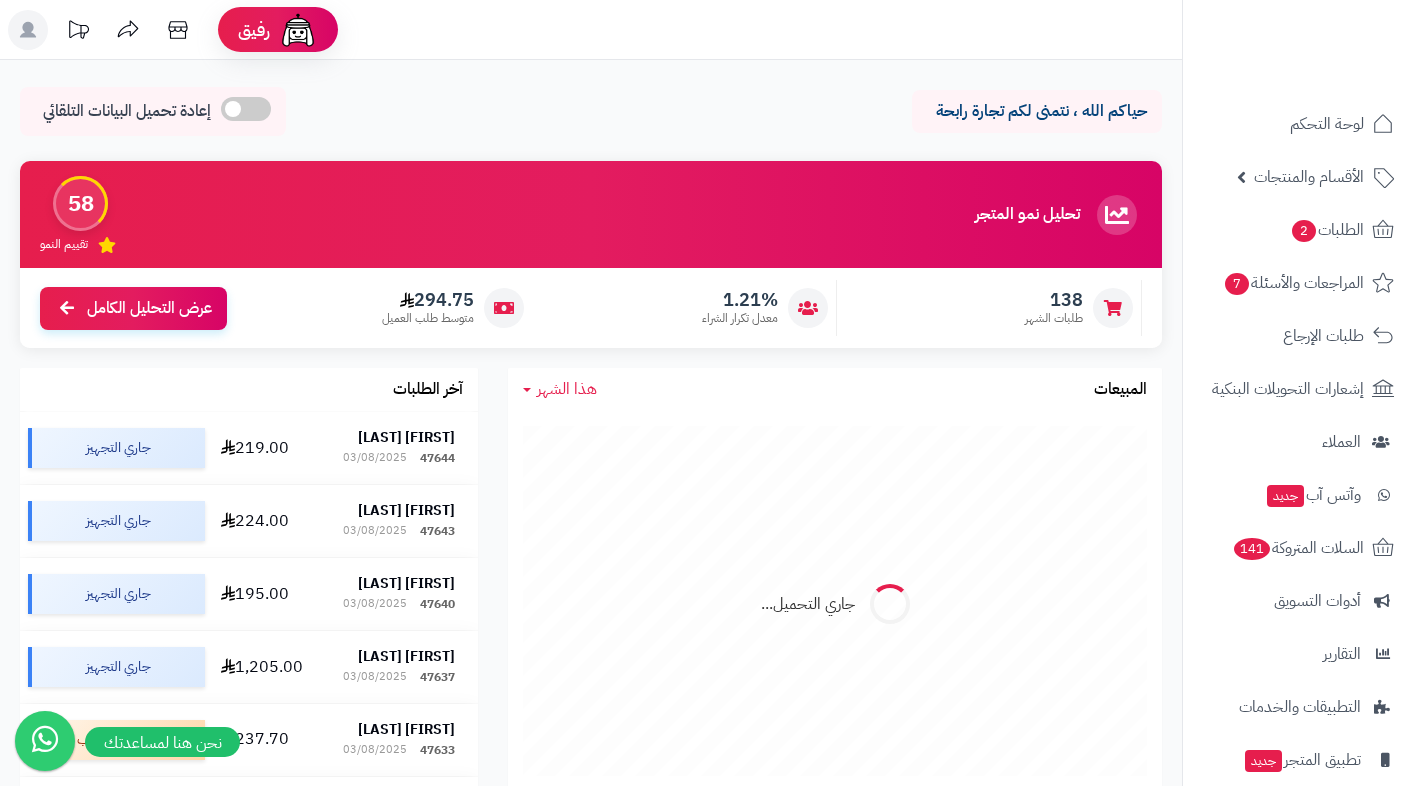 scroll, scrollTop: 0, scrollLeft: 0, axis: both 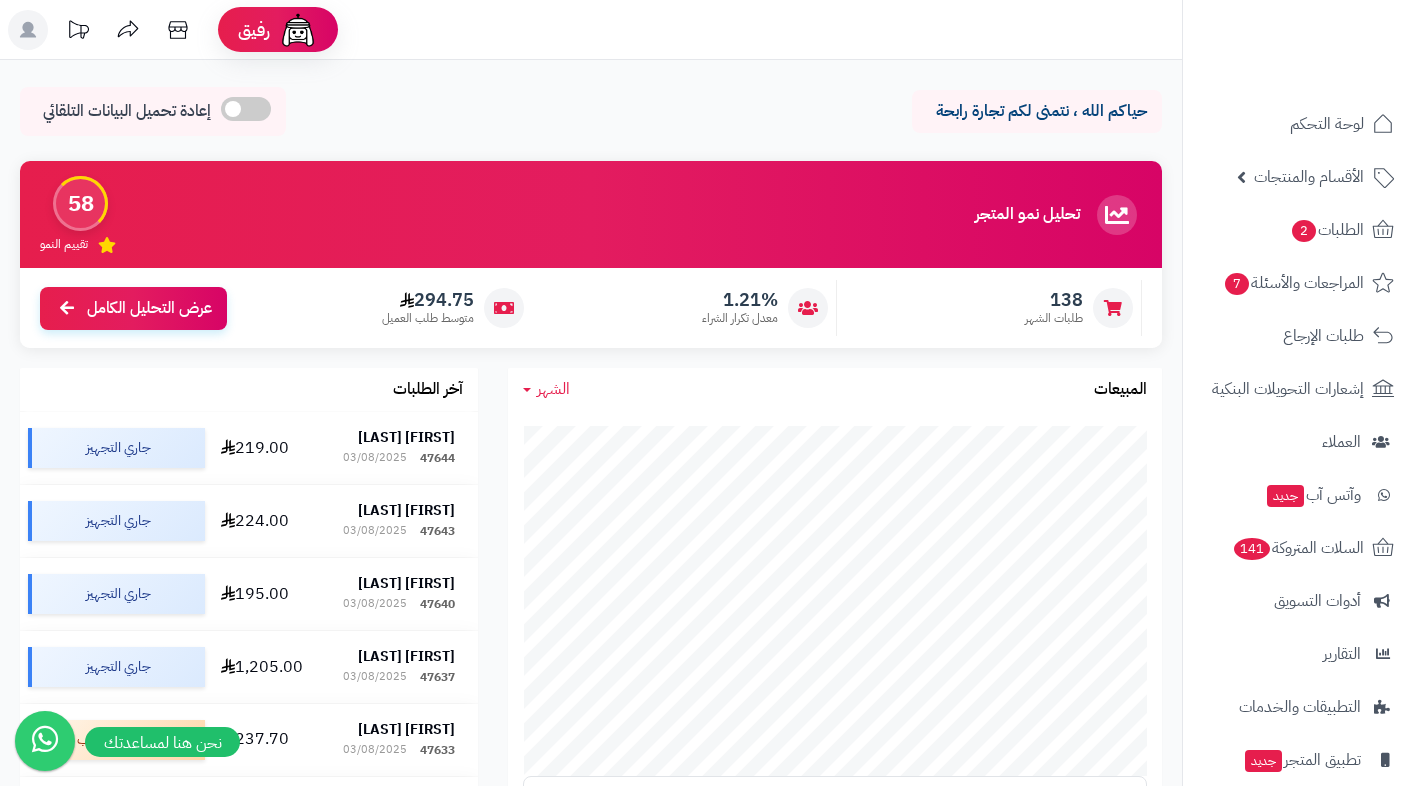 click on "الأقسام والمنتجات" at bounding box center [1309, 177] 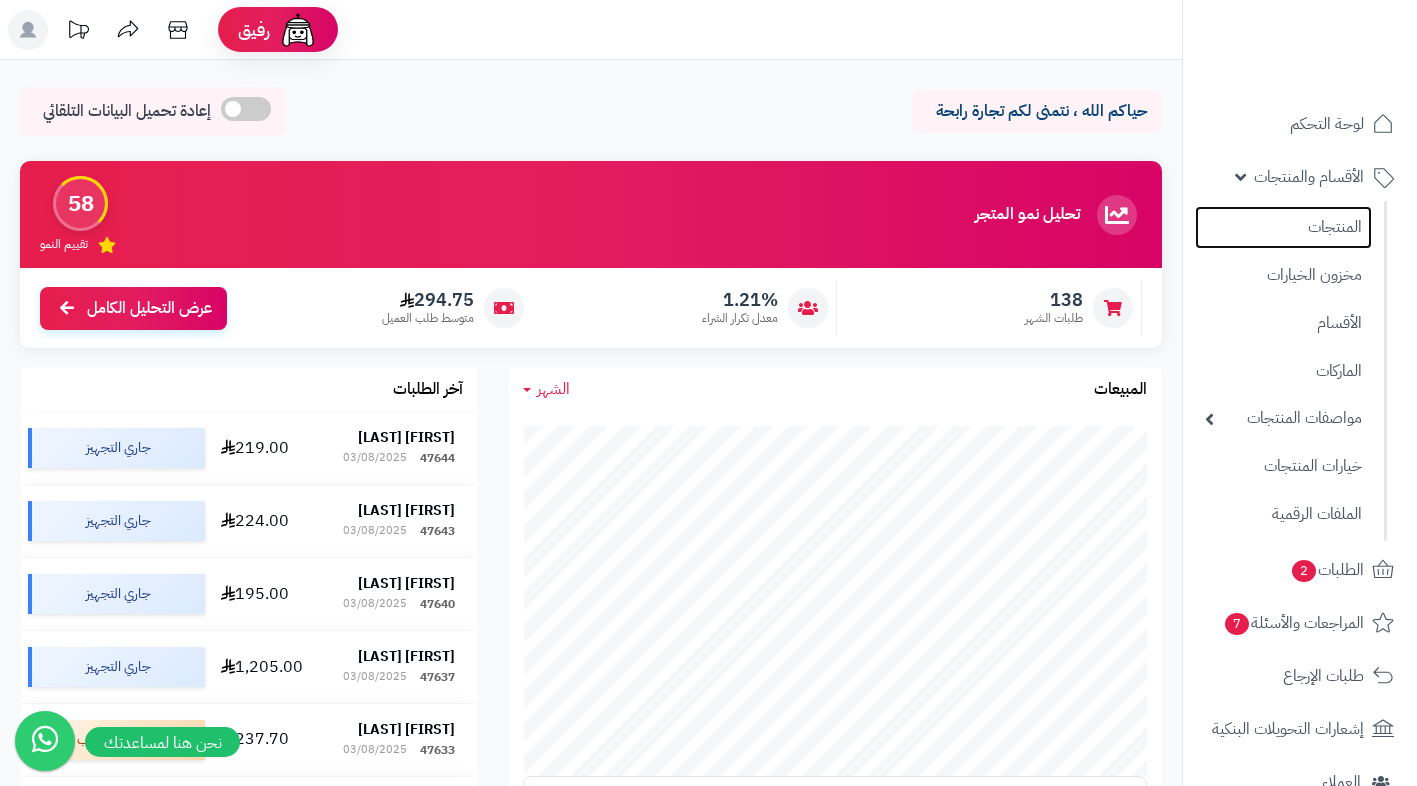 click on "المنتجات" at bounding box center [1283, 227] 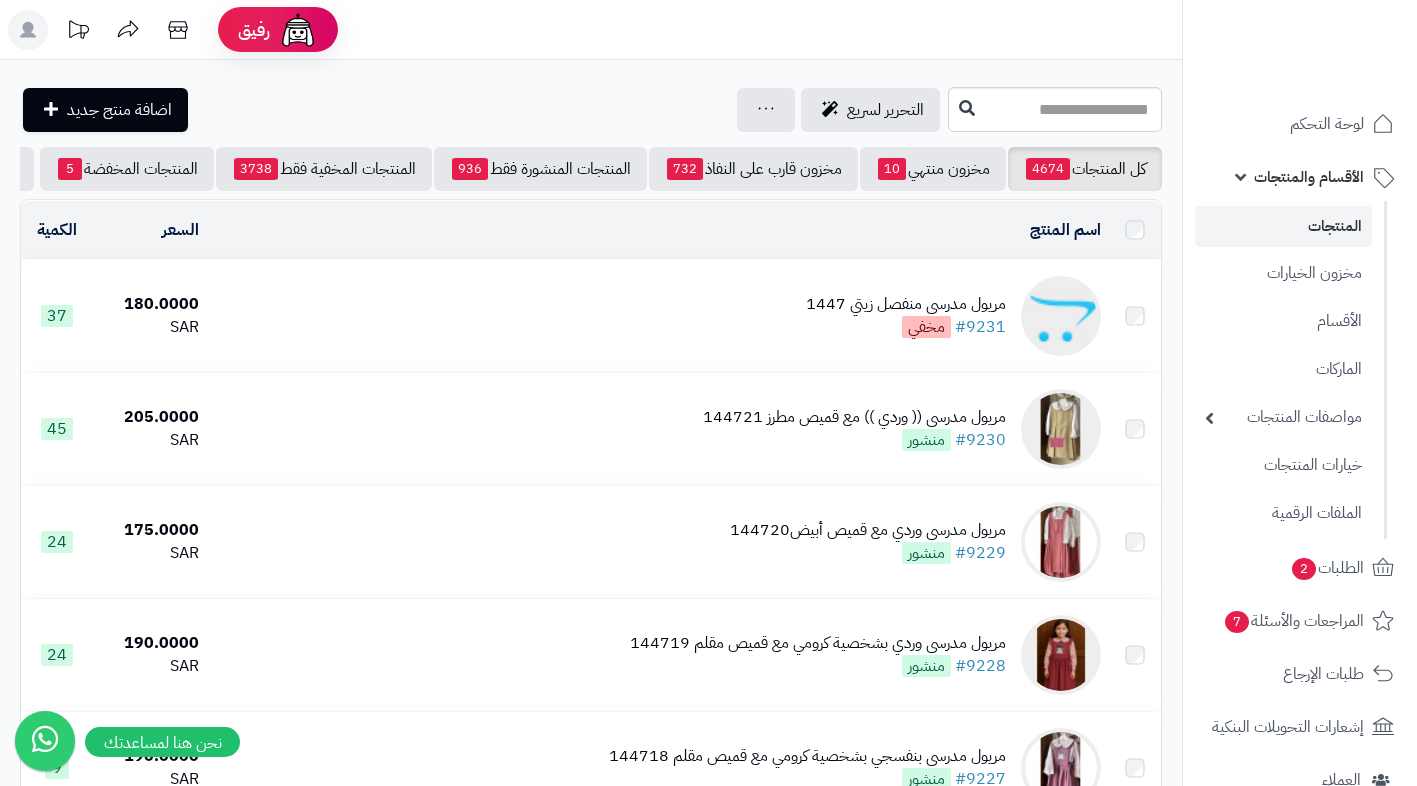 scroll, scrollTop: 0, scrollLeft: 0, axis: both 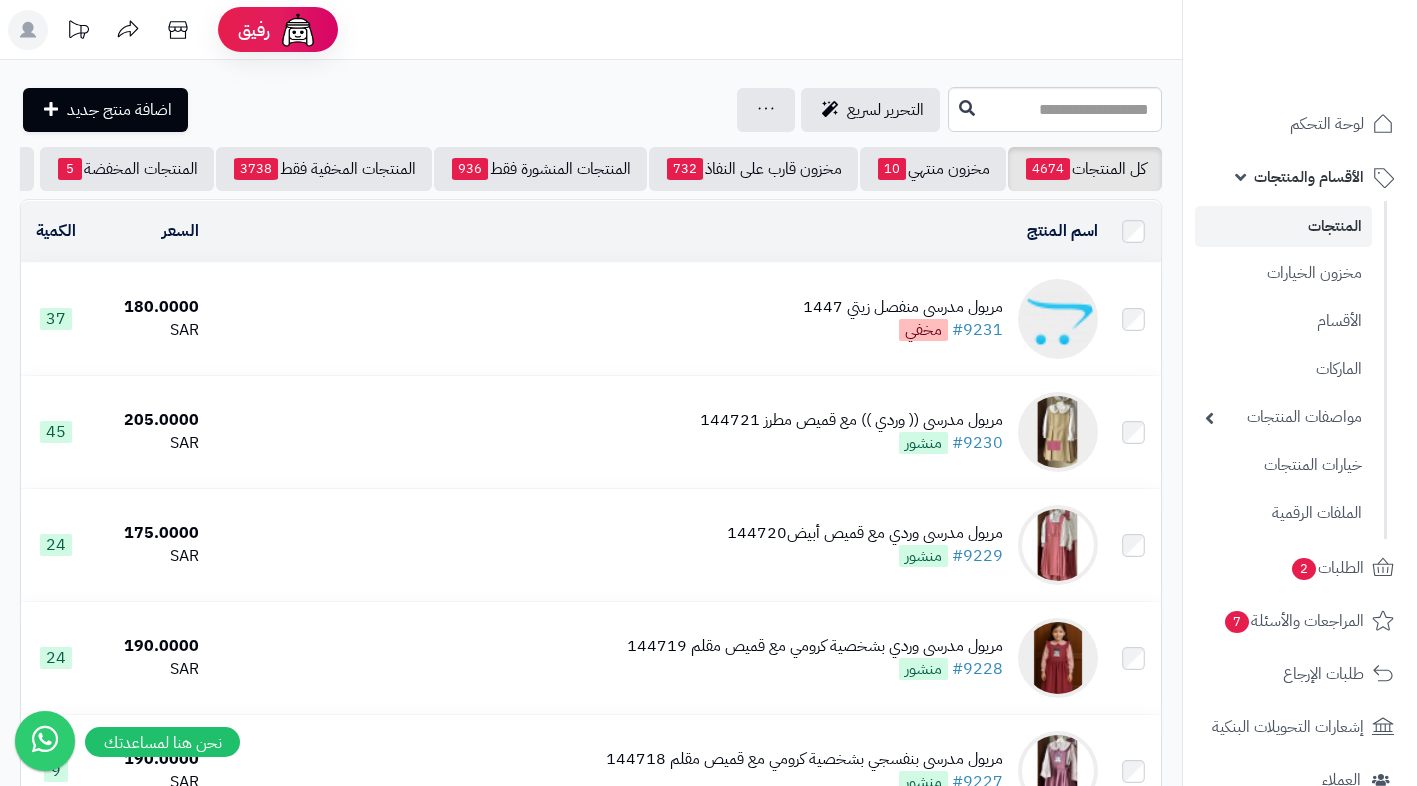 click on "مريول مدرسي منفصل  زيتي 1447
#9231
مخفي" at bounding box center [656, 319] 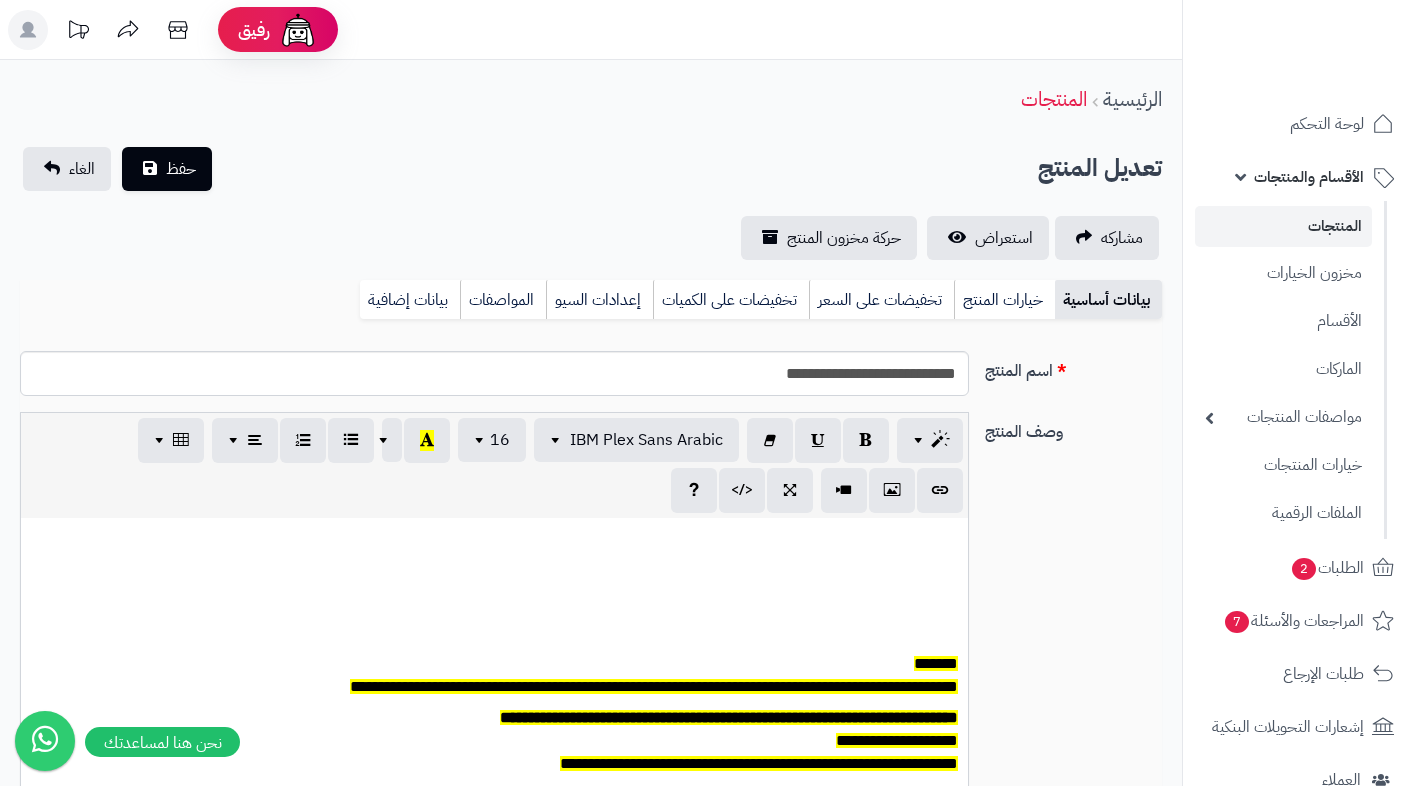 scroll, scrollTop: 0, scrollLeft: 0, axis: both 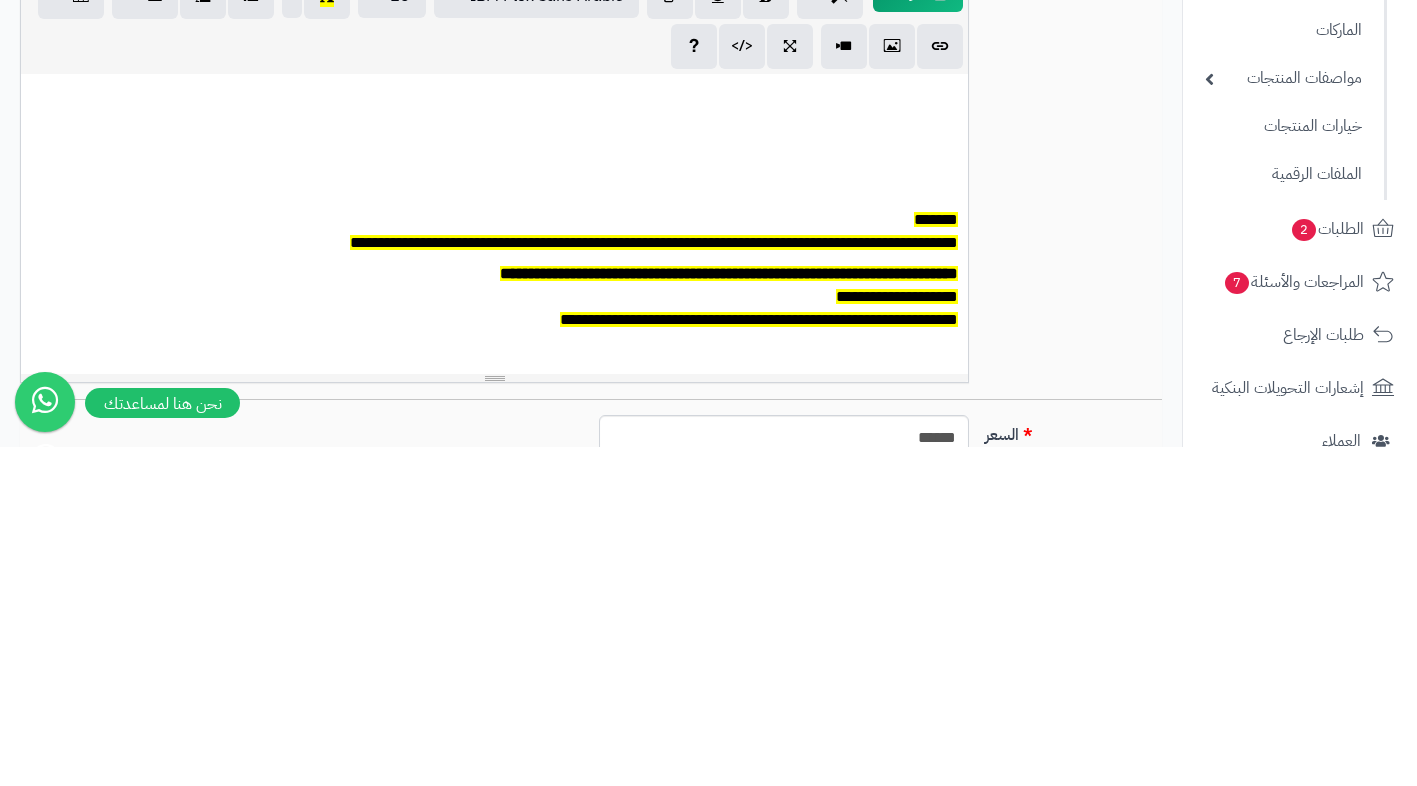 paste 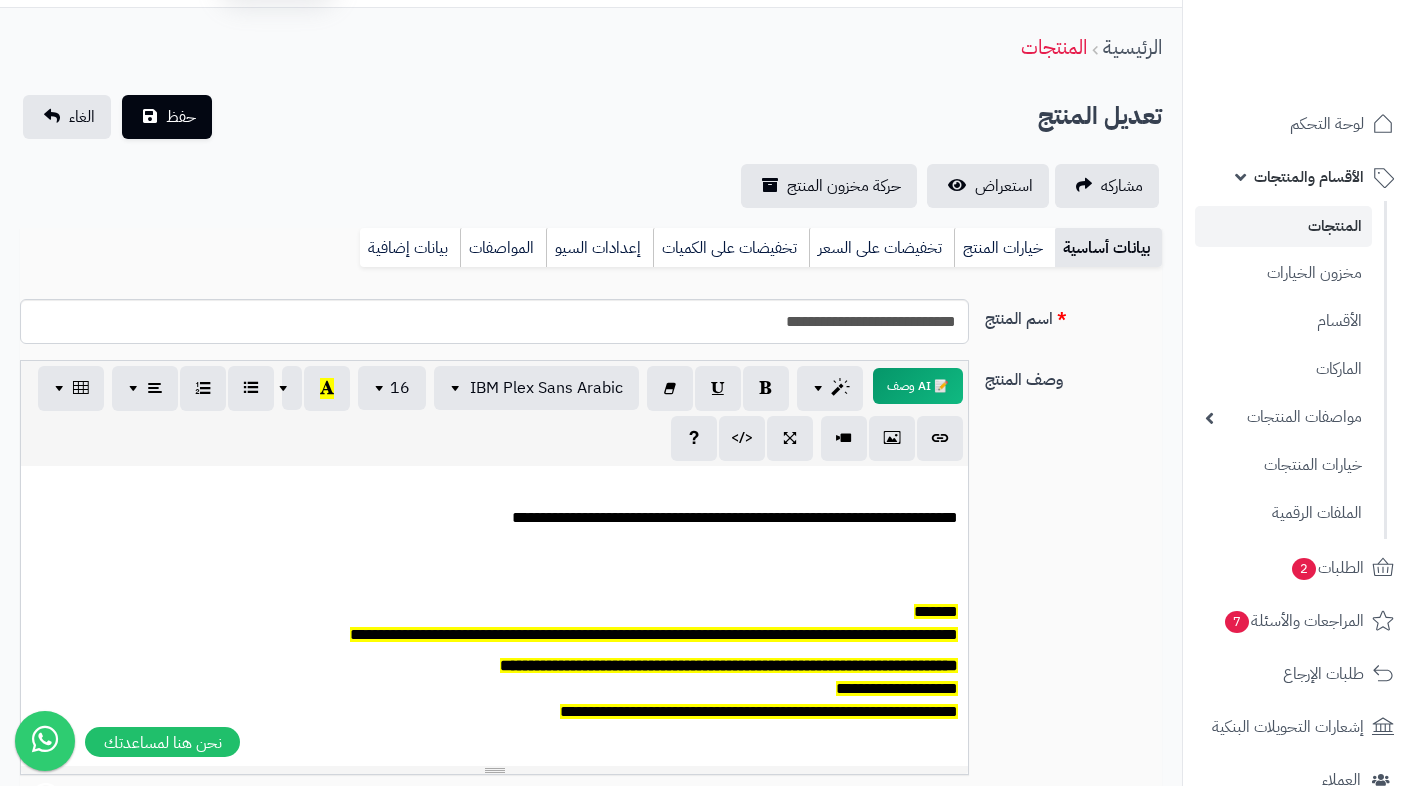 scroll, scrollTop: 0, scrollLeft: 0, axis: both 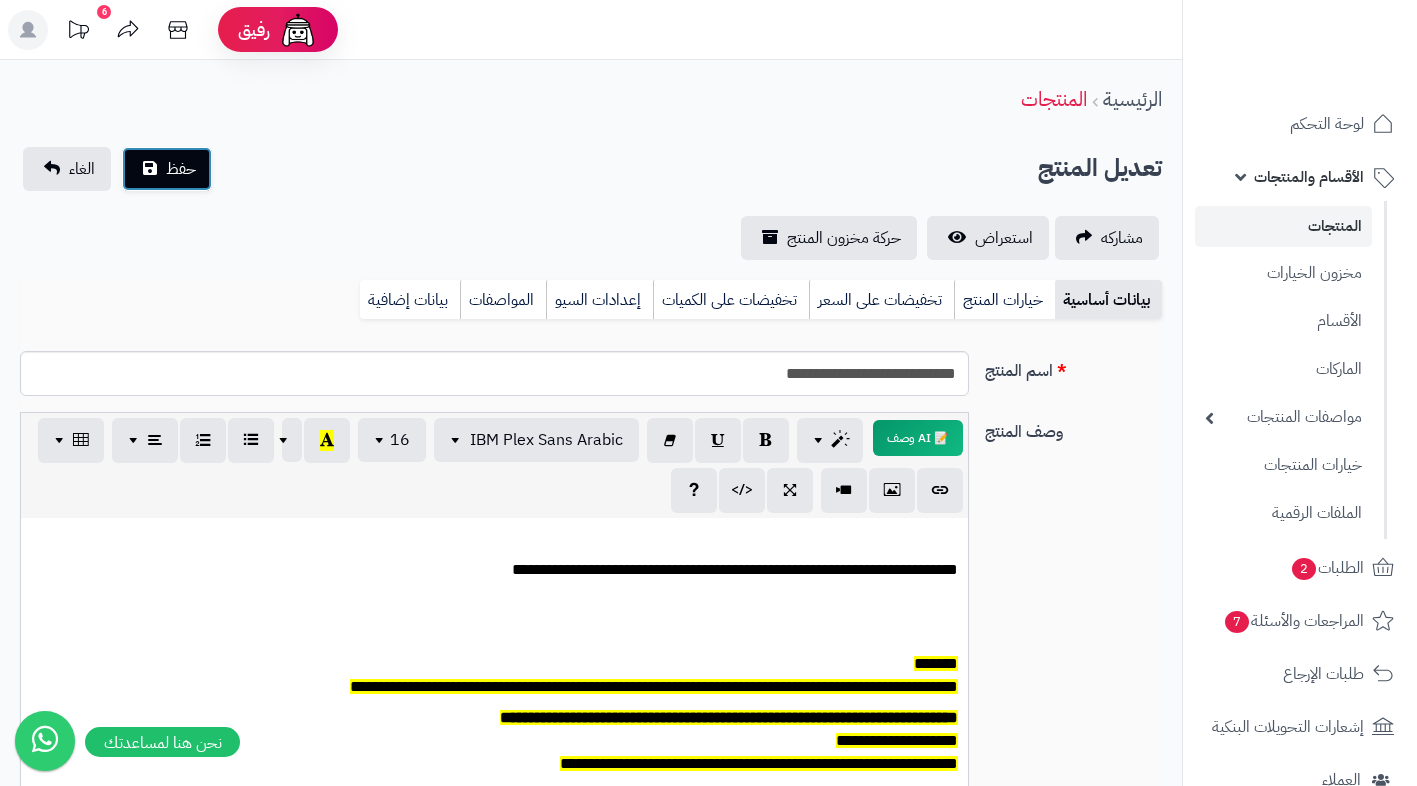 click on "حفظ" at bounding box center [181, 169] 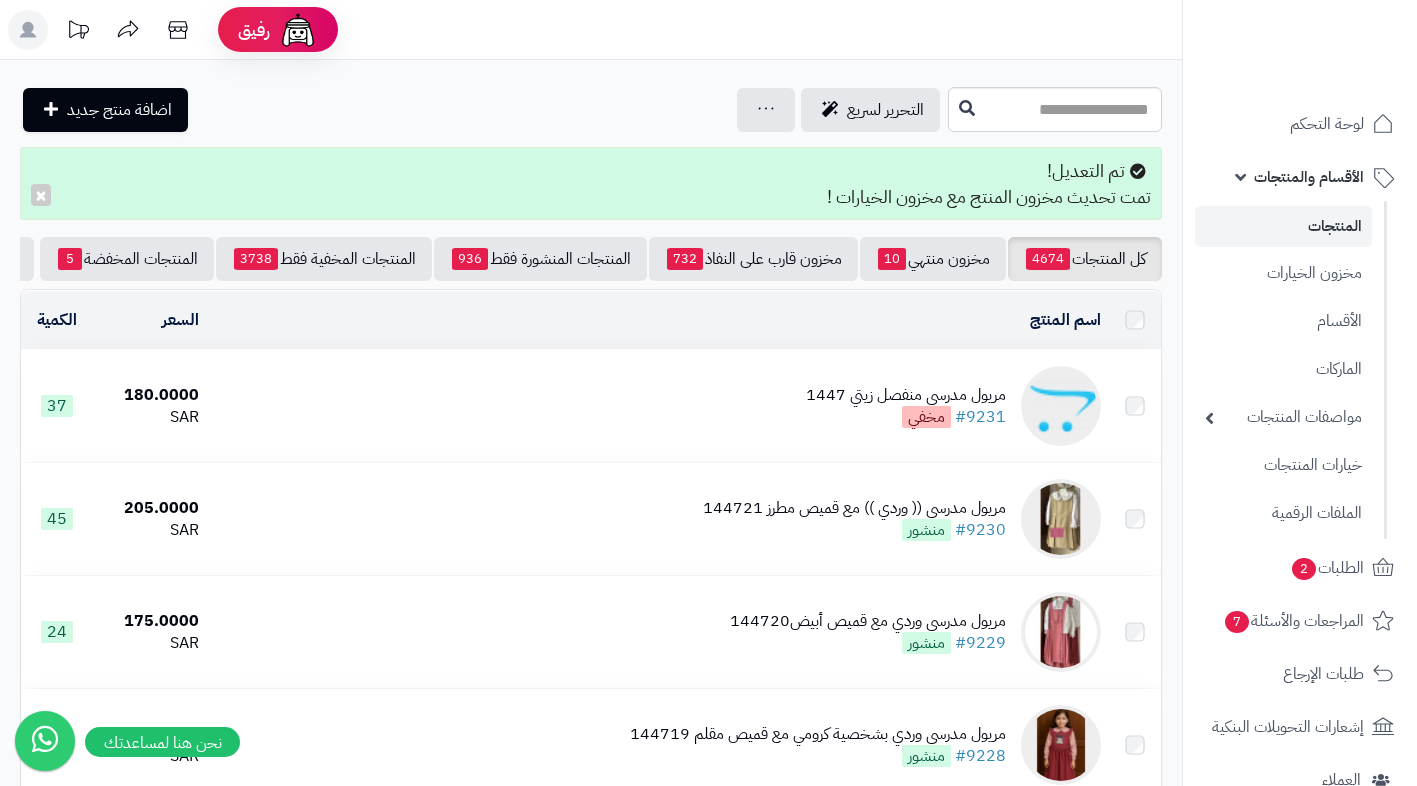 scroll, scrollTop: 0, scrollLeft: 0, axis: both 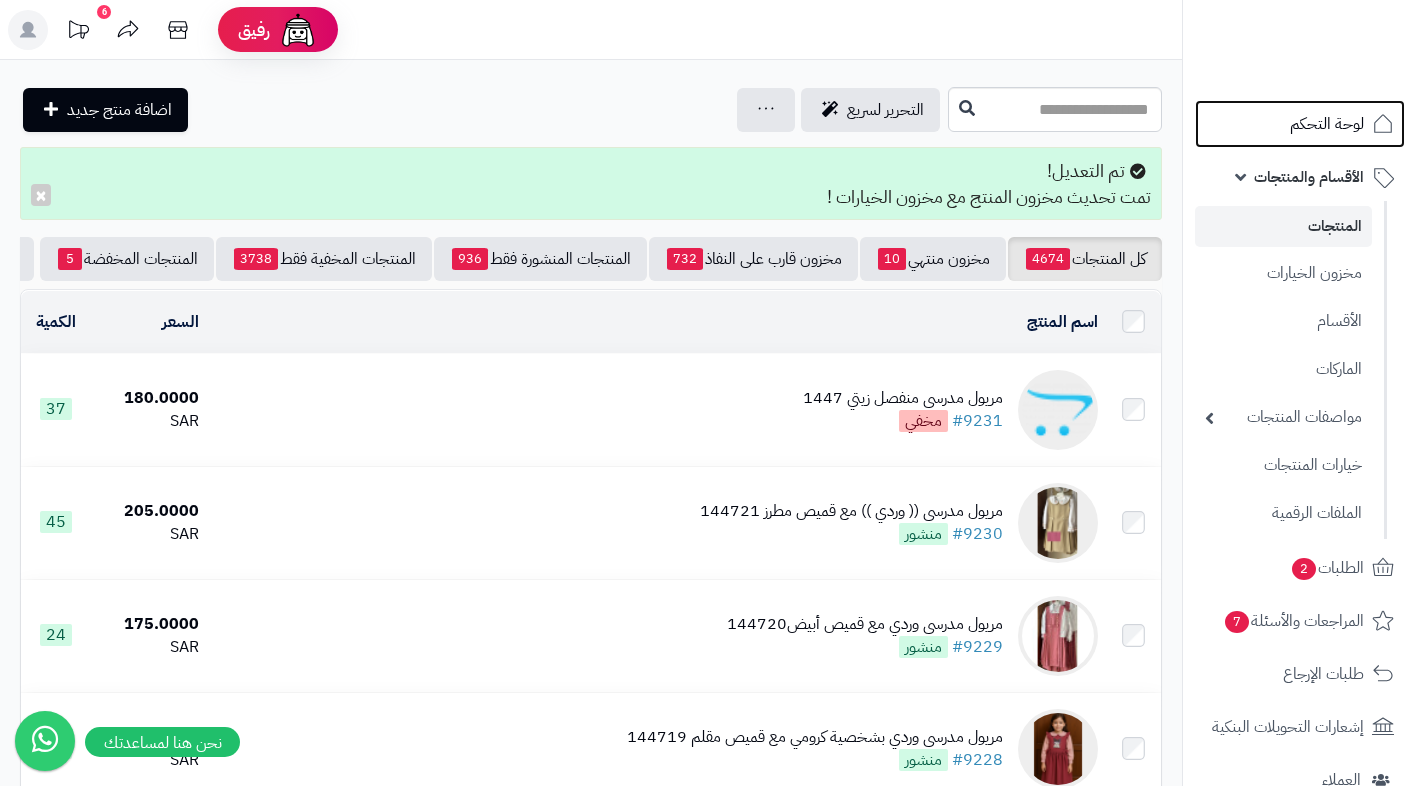 click on "لوحة التحكم" at bounding box center (1327, 124) 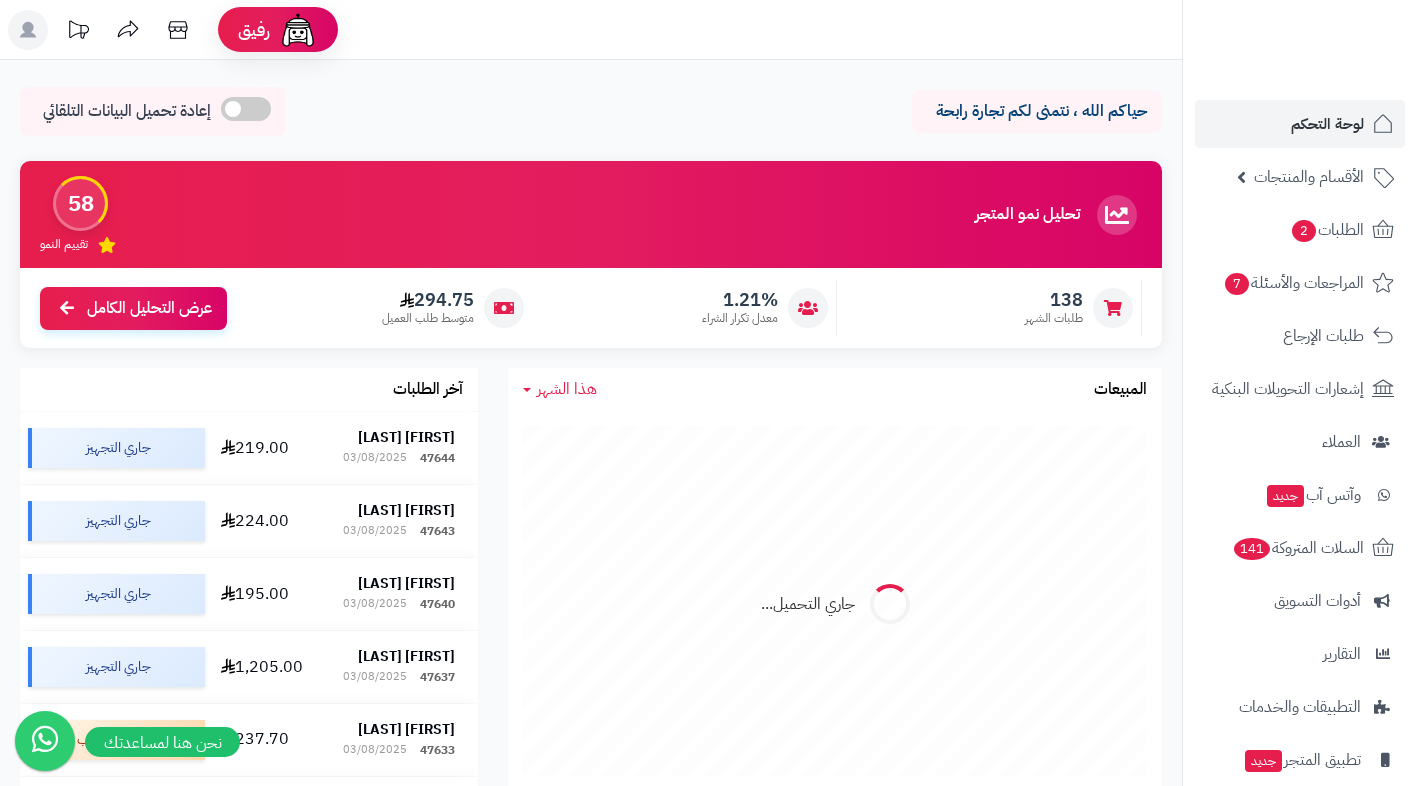 scroll, scrollTop: 0, scrollLeft: 0, axis: both 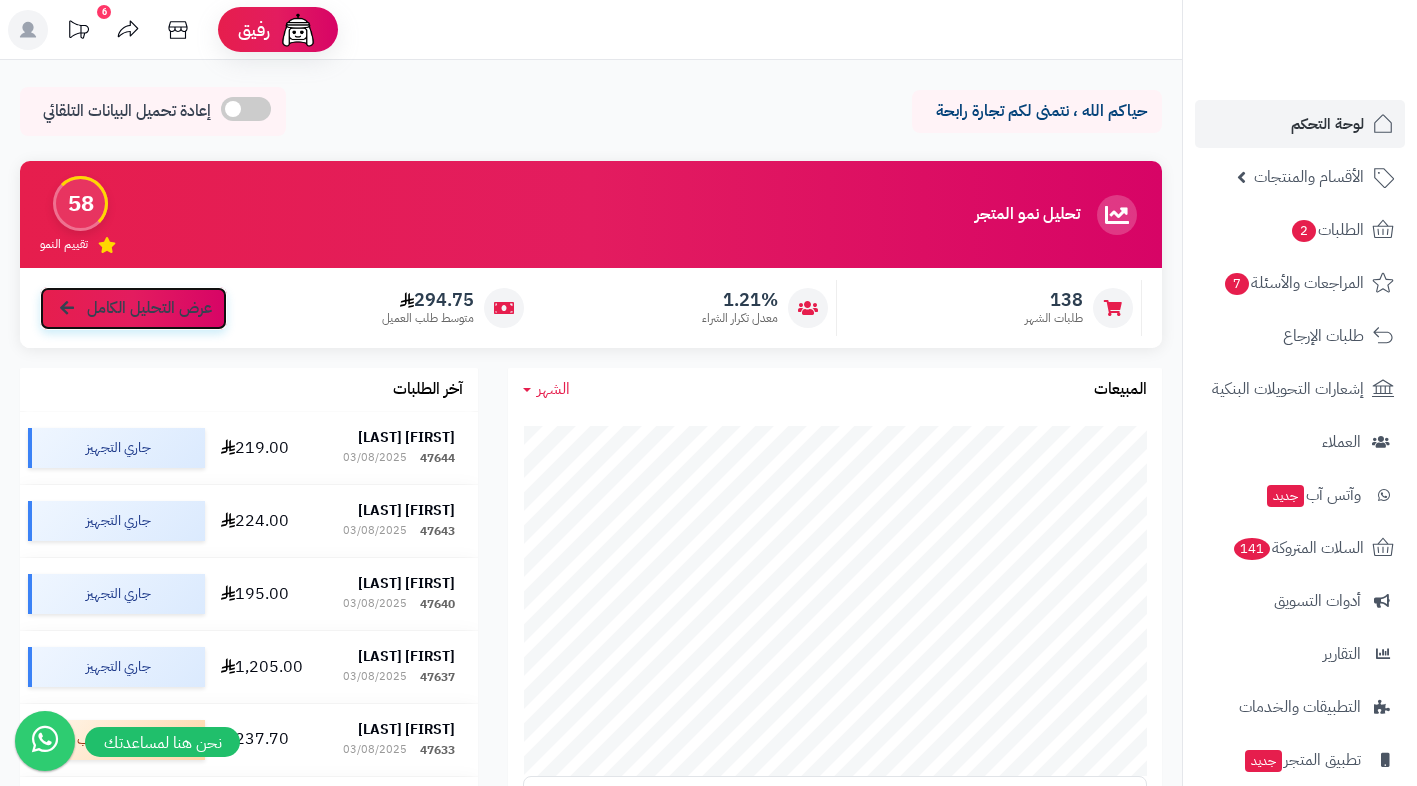 click on "عرض التحليل الكامل" at bounding box center [149, 308] 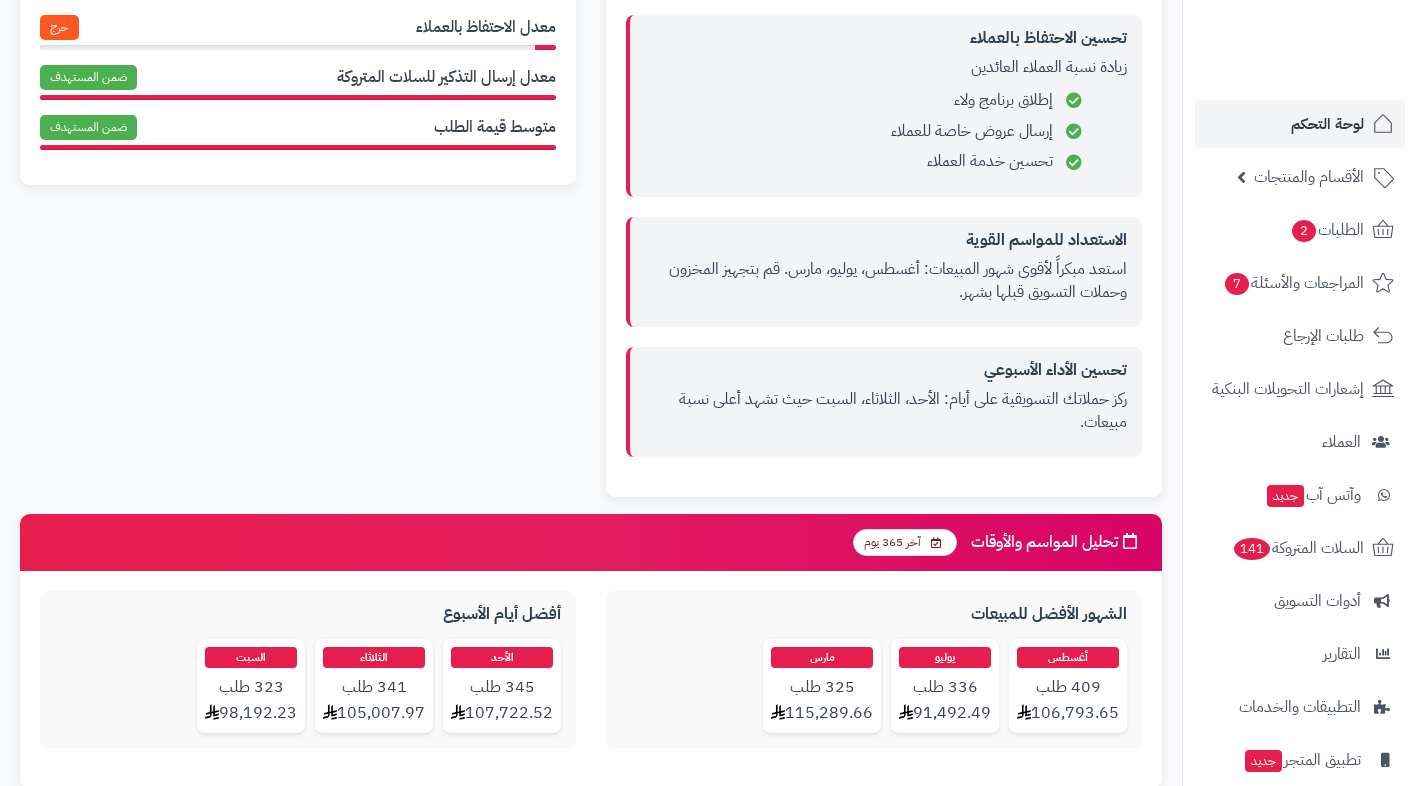 scroll, scrollTop: 1437, scrollLeft: 0, axis: vertical 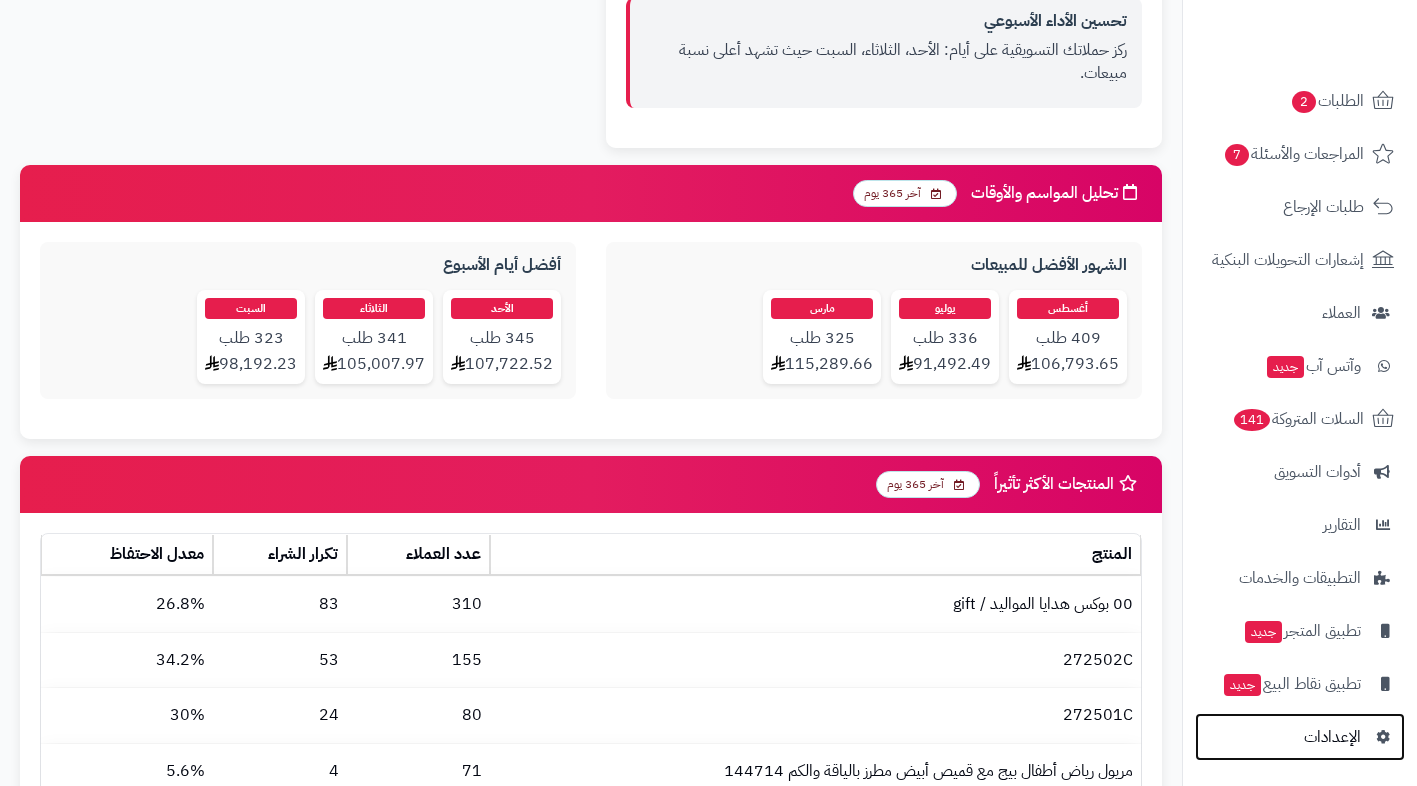 click on "الإعدادات" at bounding box center (1332, 737) 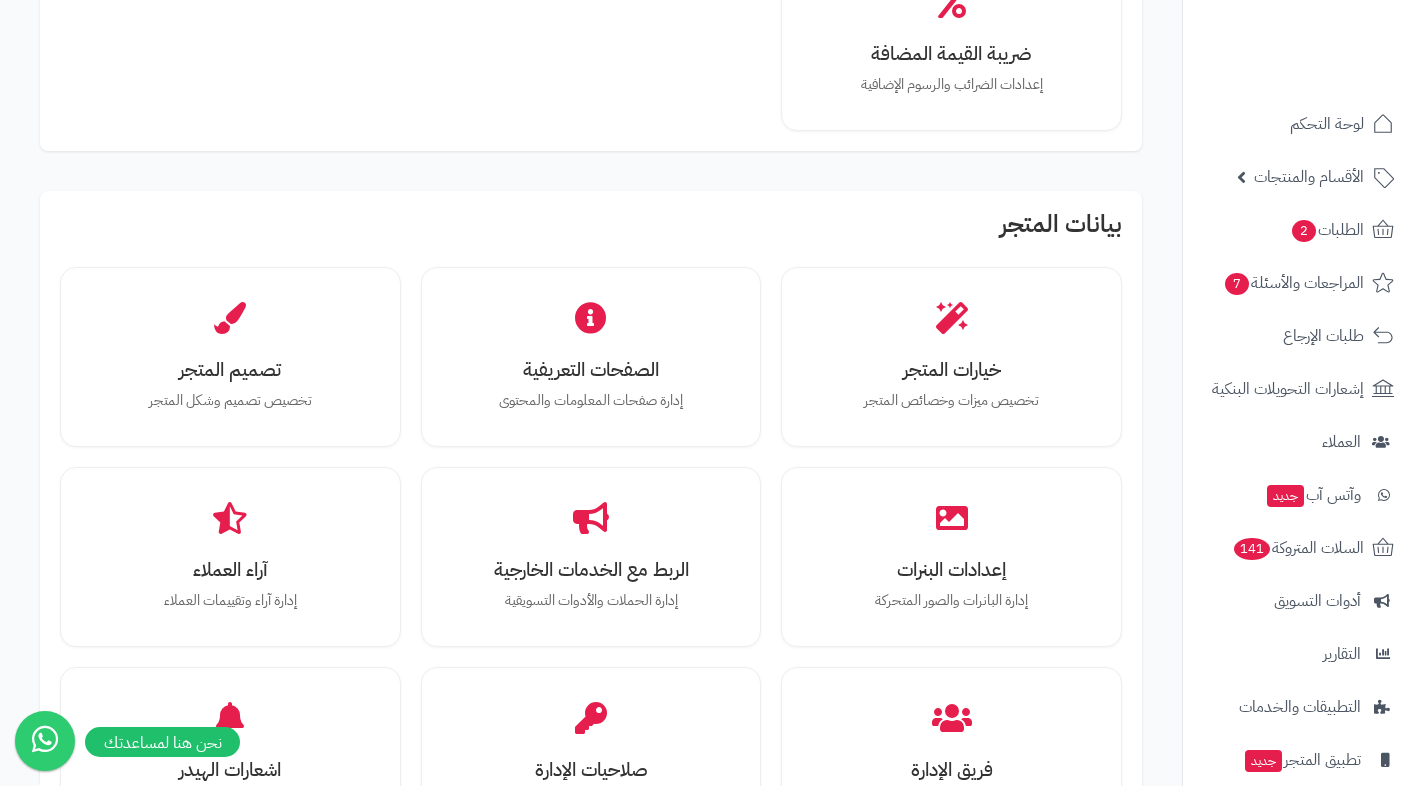 scroll, scrollTop: 433, scrollLeft: 0, axis: vertical 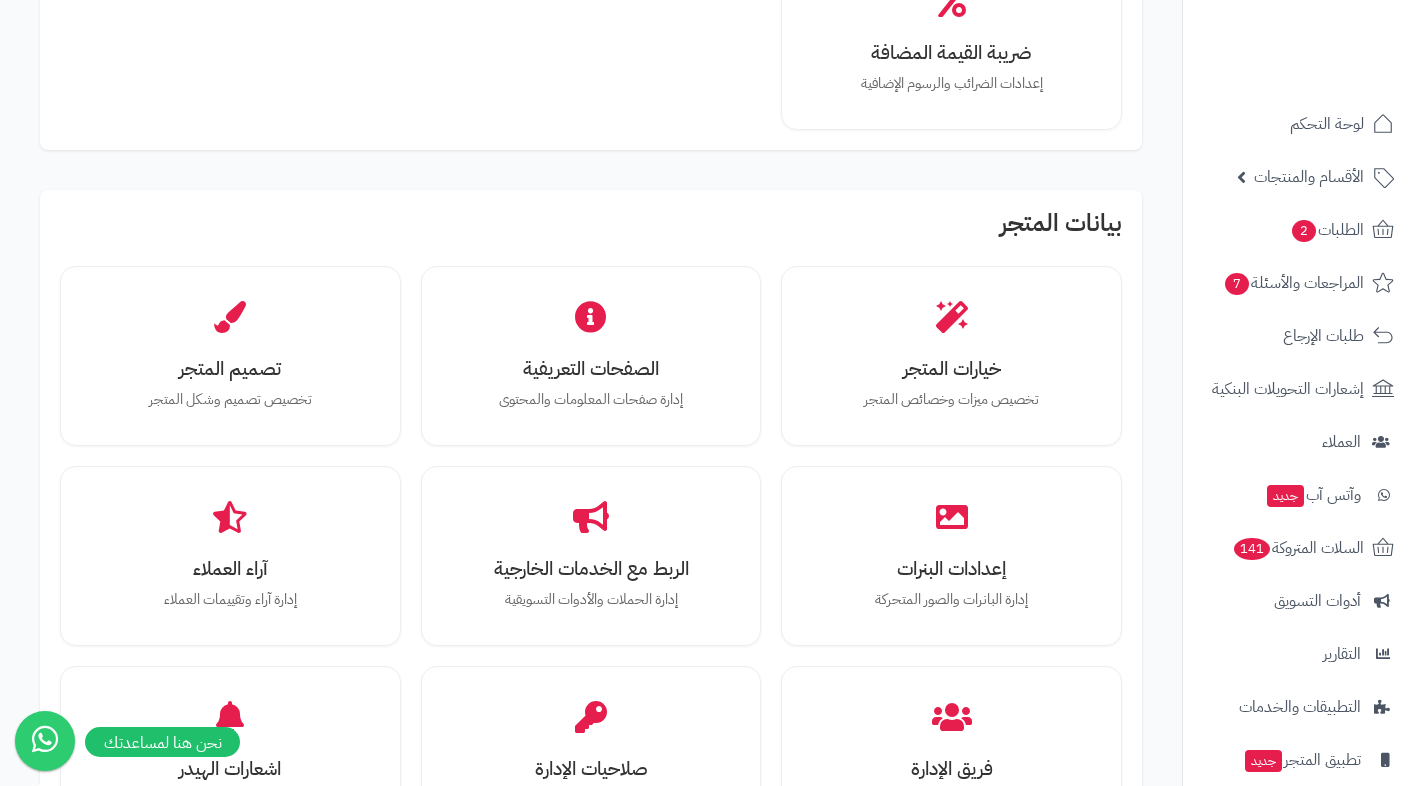 click on "تصميم المتجر" at bounding box center (230, 368) 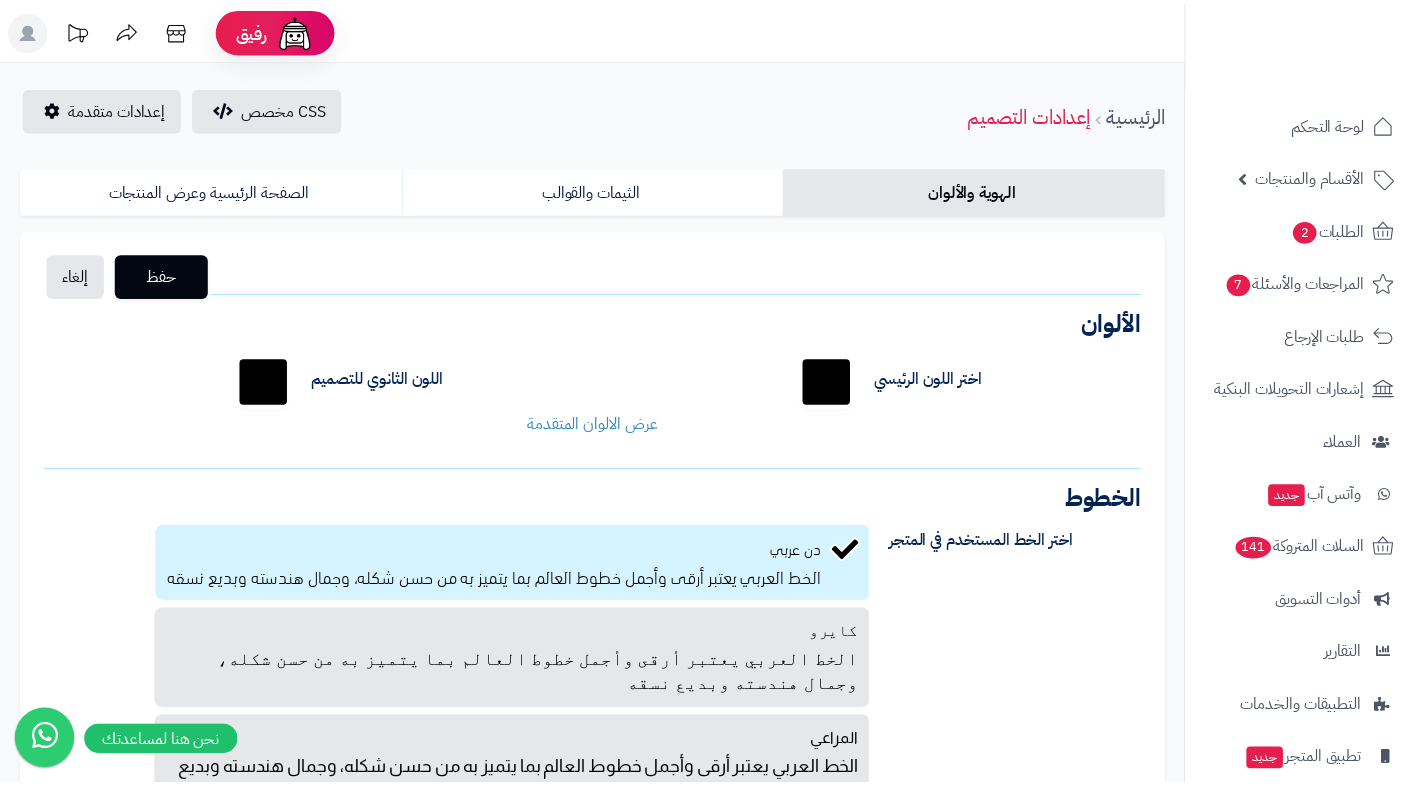 scroll, scrollTop: 0, scrollLeft: 0, axis: both 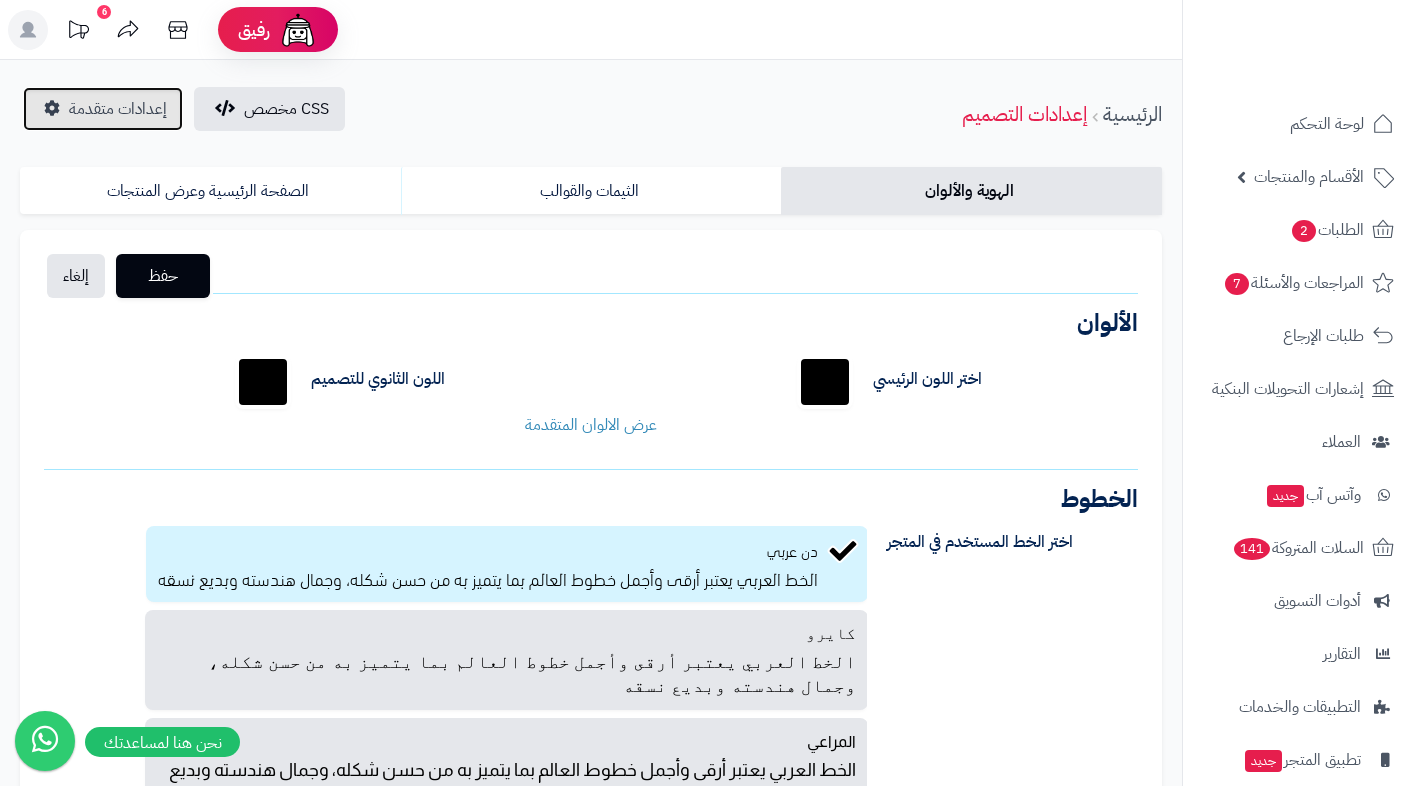 click on "إعدادات متقدمة" at bounding box center [118, 109] 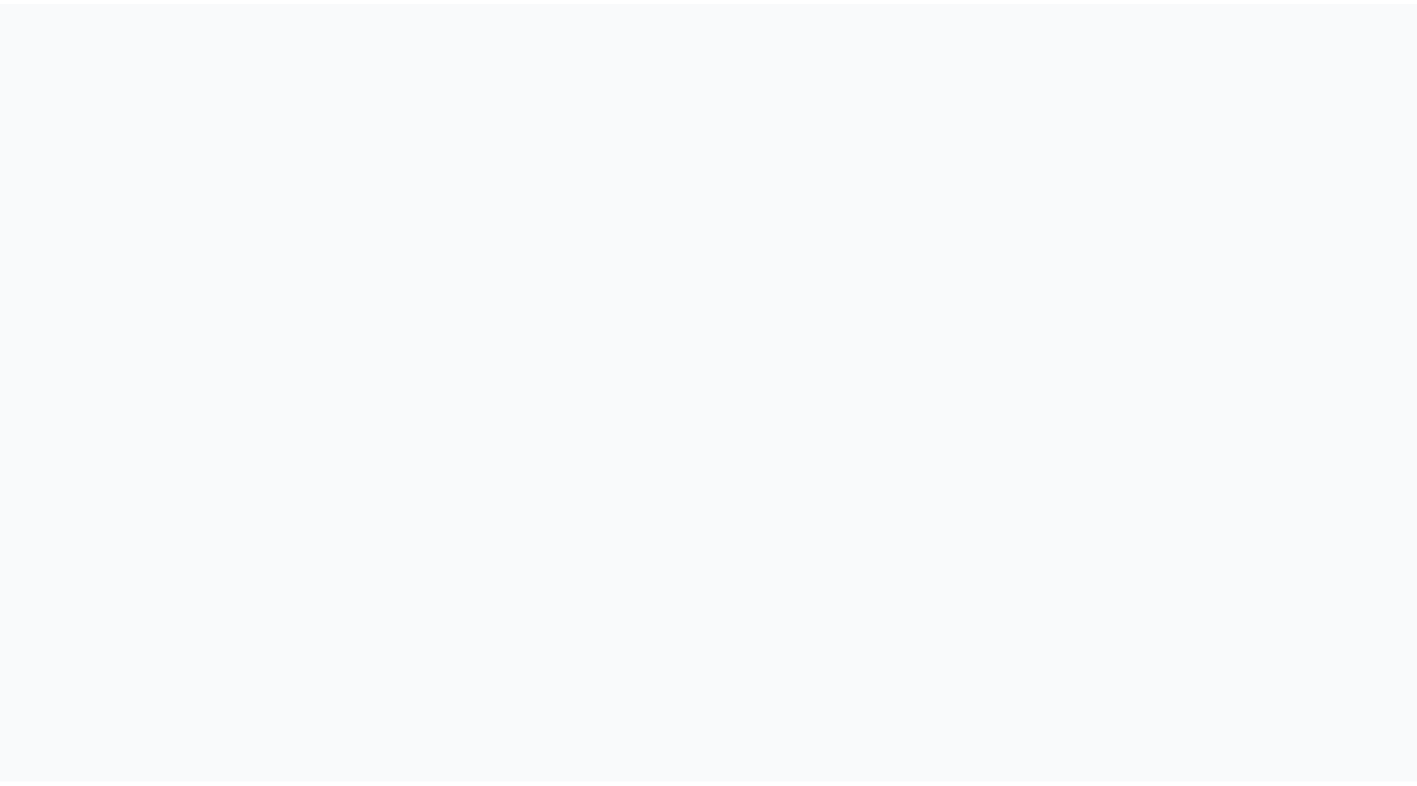 scroll, scrollTop: 0, scrollLeft: 0, axis: both 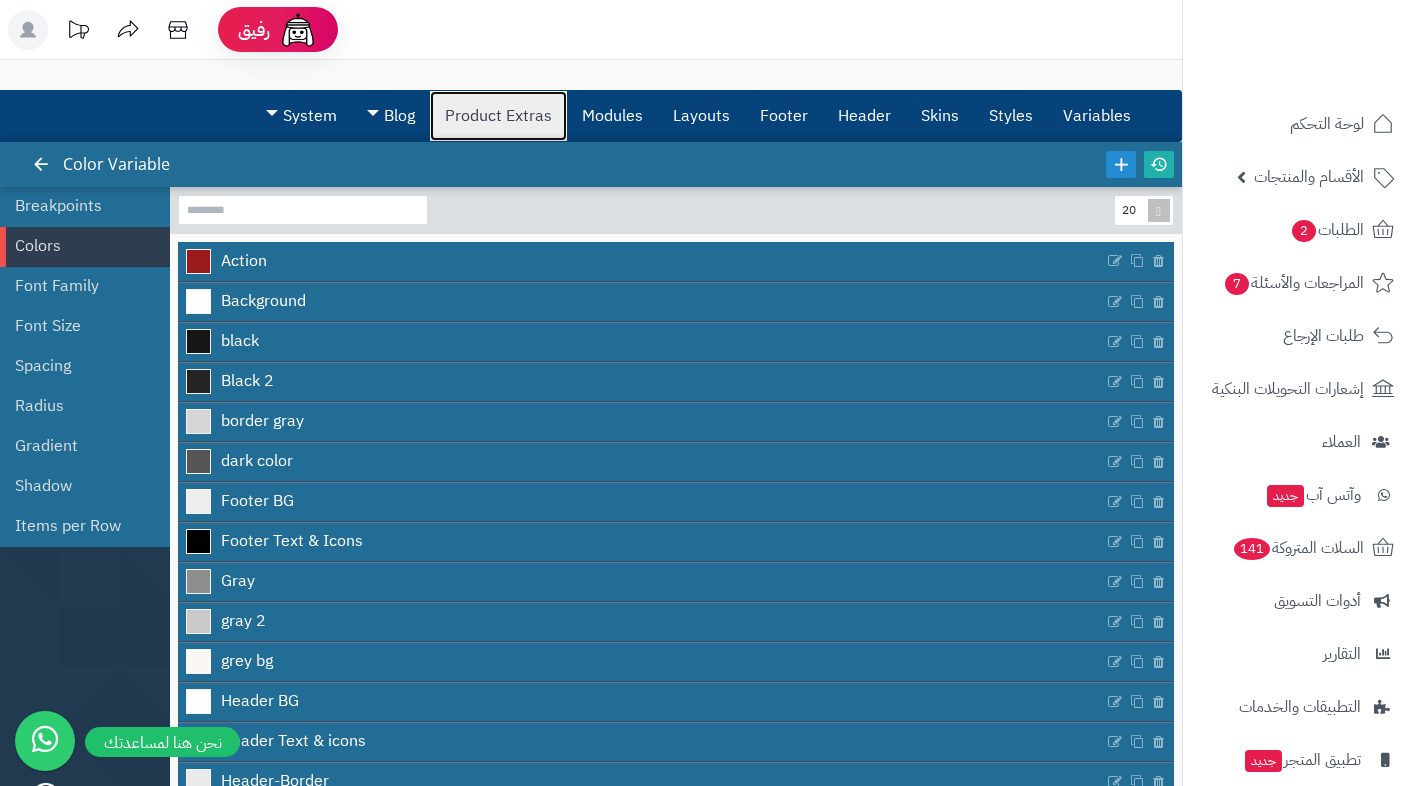 click on "Product Extras" at bounding box center (498, 116) 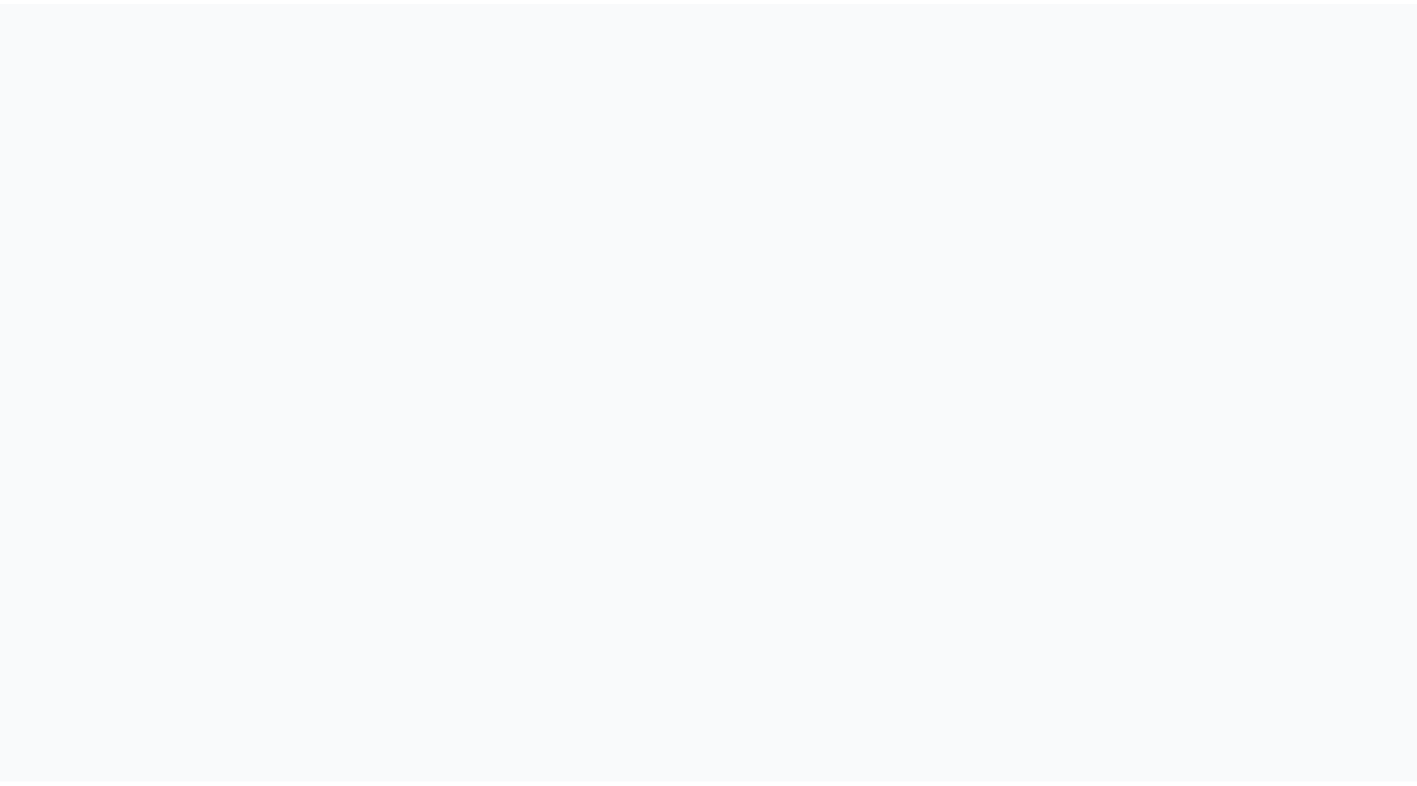 scroll, scrollTop: 0, scrollLeft: 0, axis: both 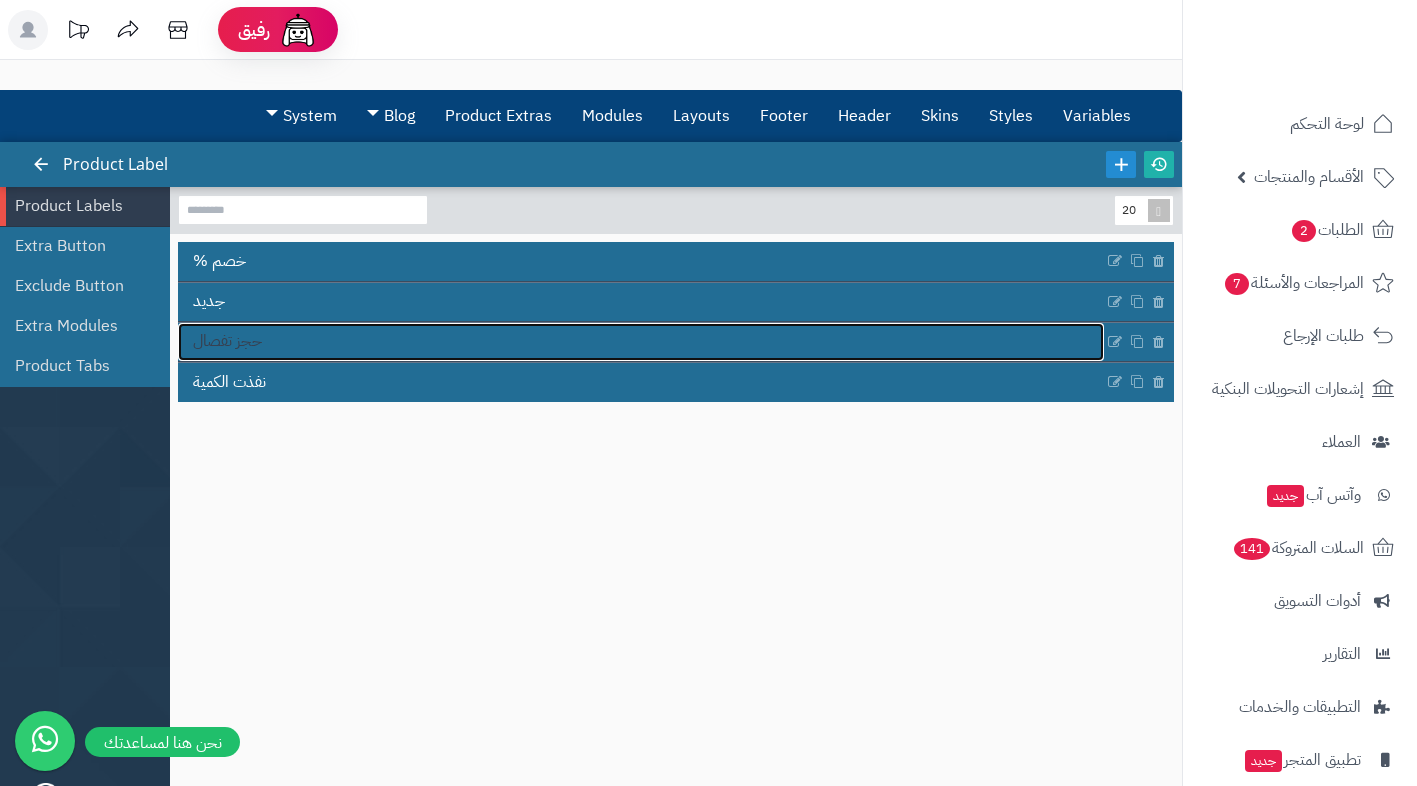 click on "حجز تفصال" at bounding box center (641, 342) 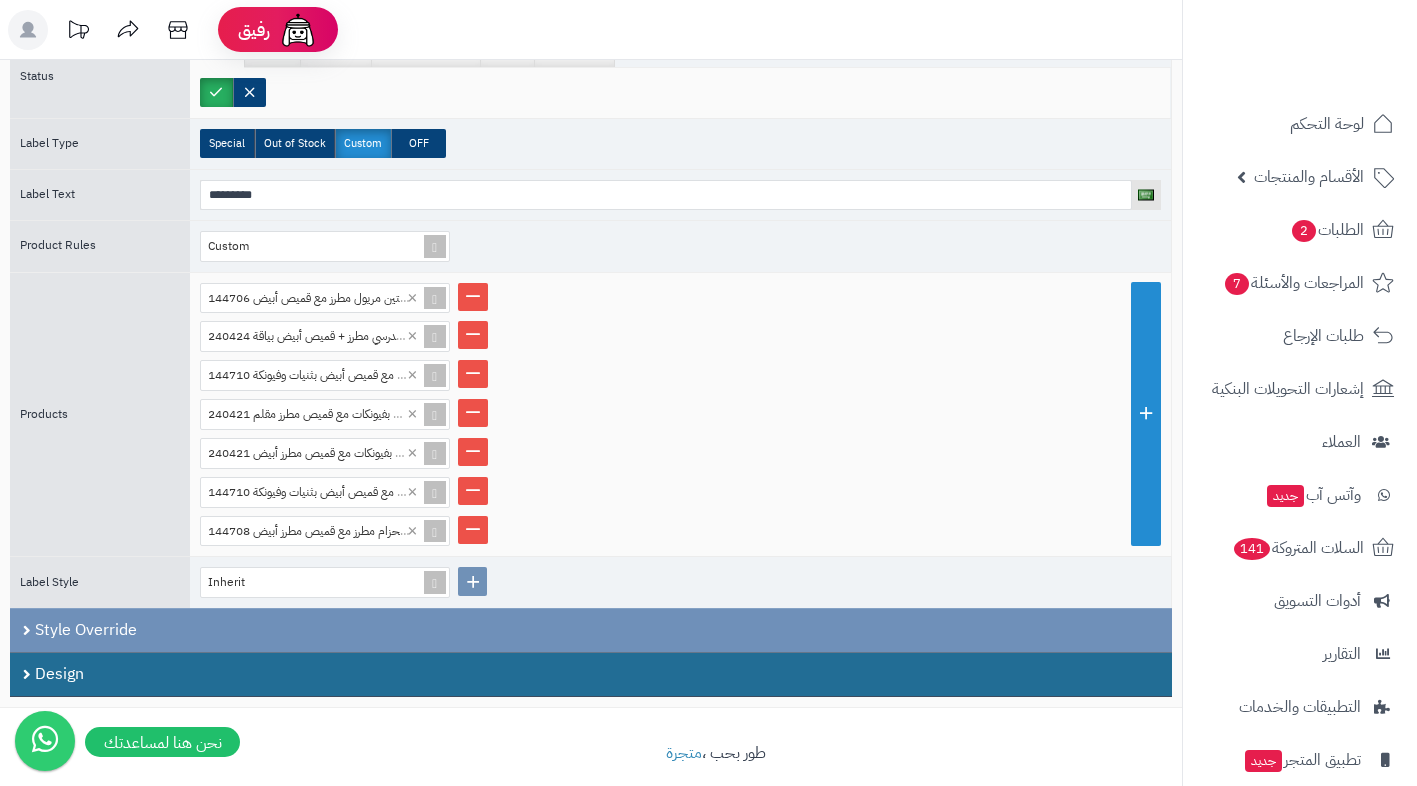scroll, scrollTop: 300, scrollLeft: 0, axis: vertical 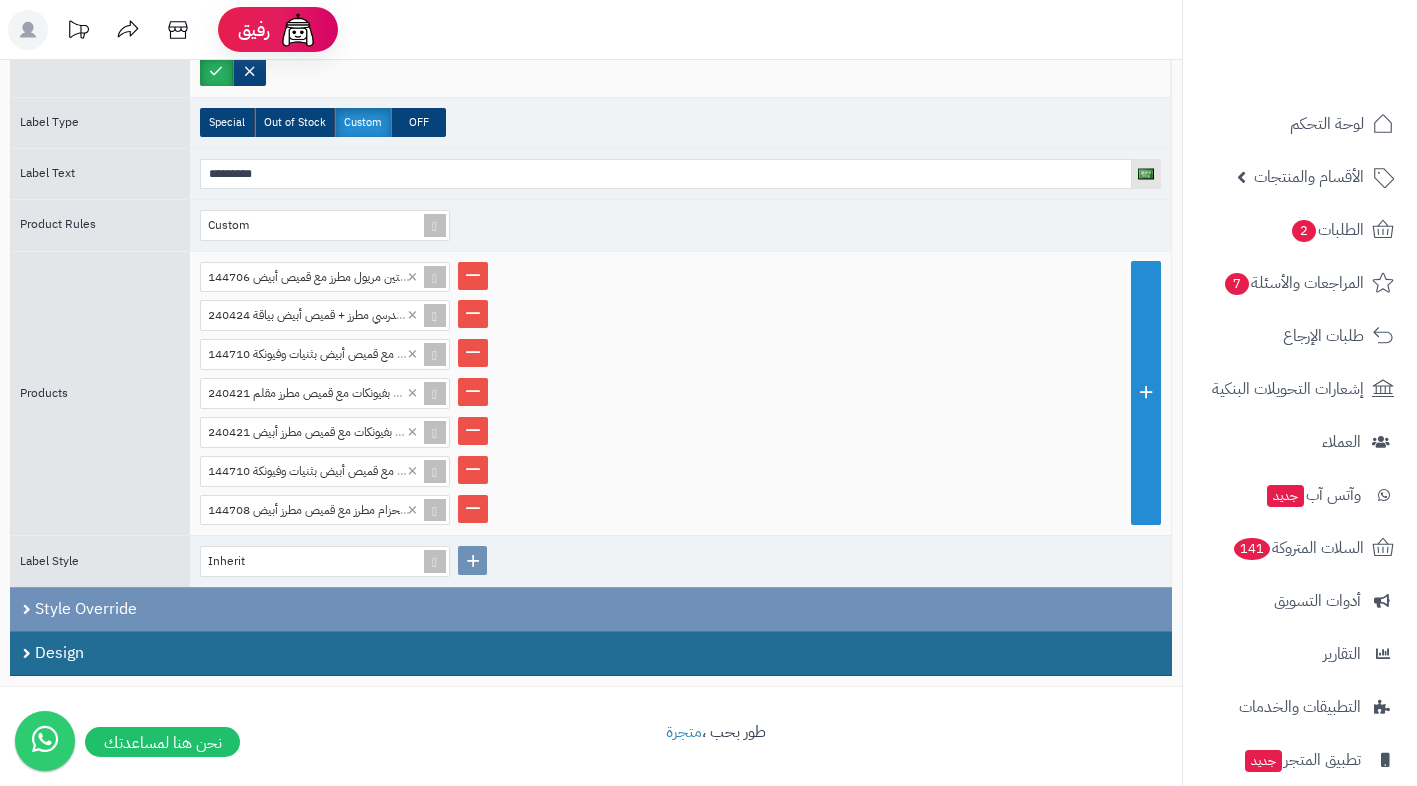 click on "Style Override" at bounding box center (591, 609) 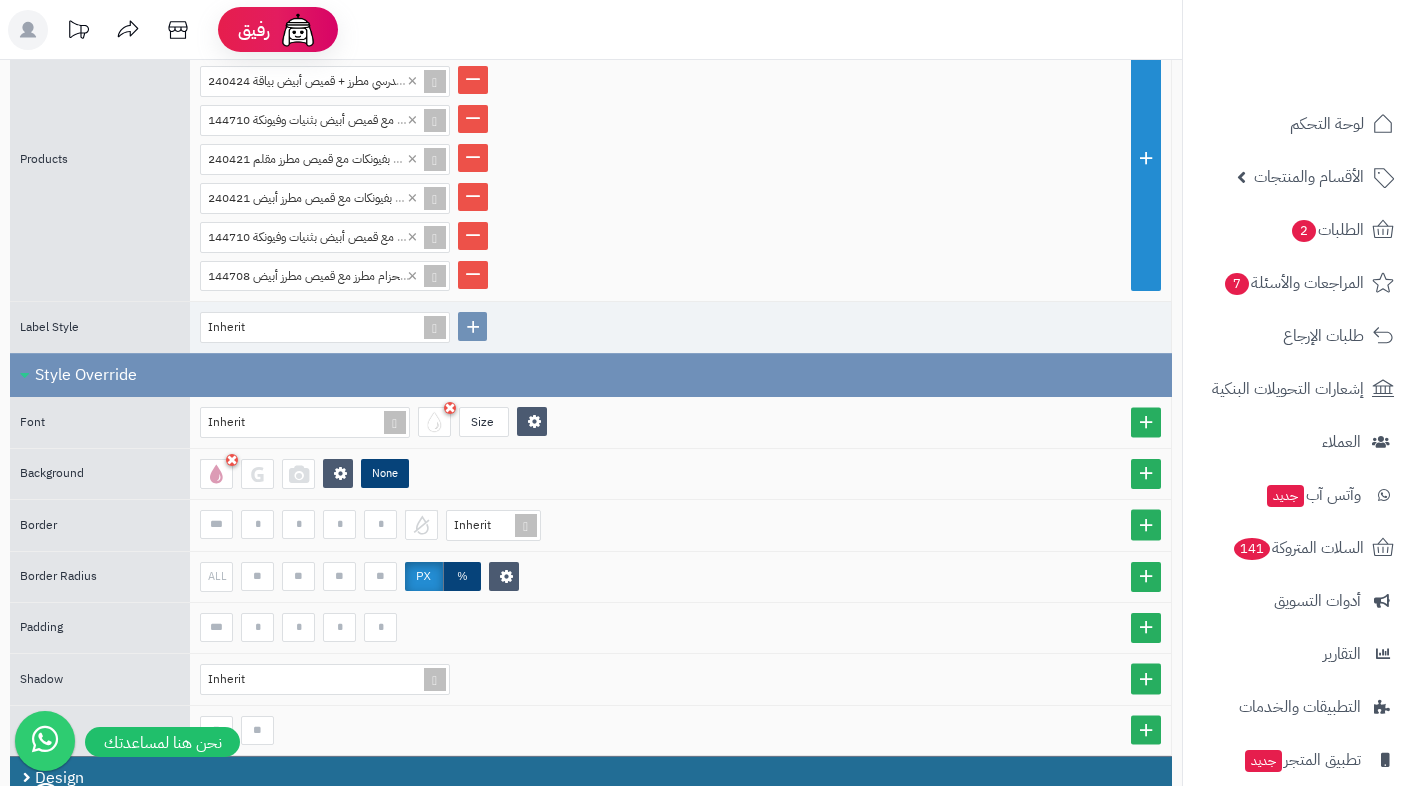 scroll, scrollTop: 558, scrollLeft: 0, axis: vertical 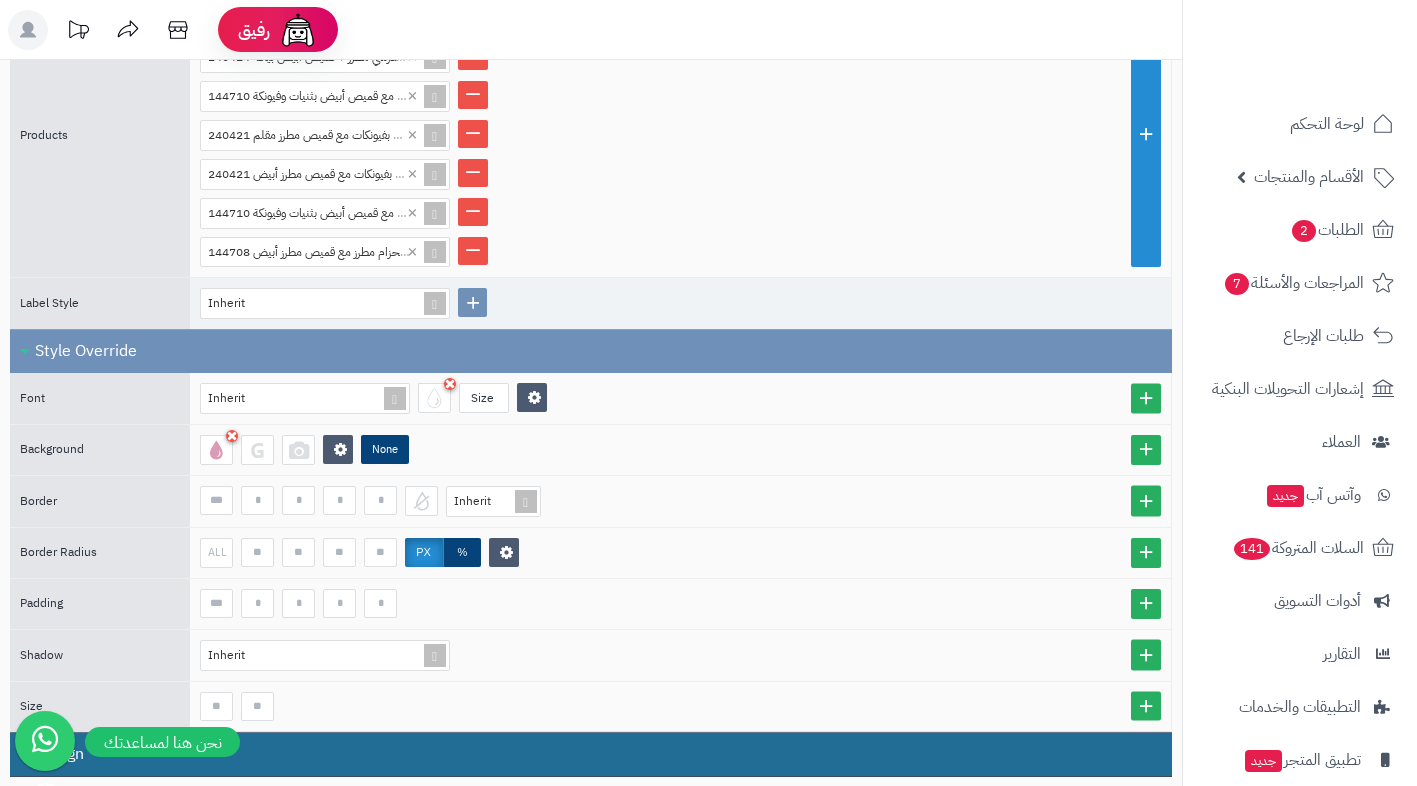 click at bounding box center (216, 450) 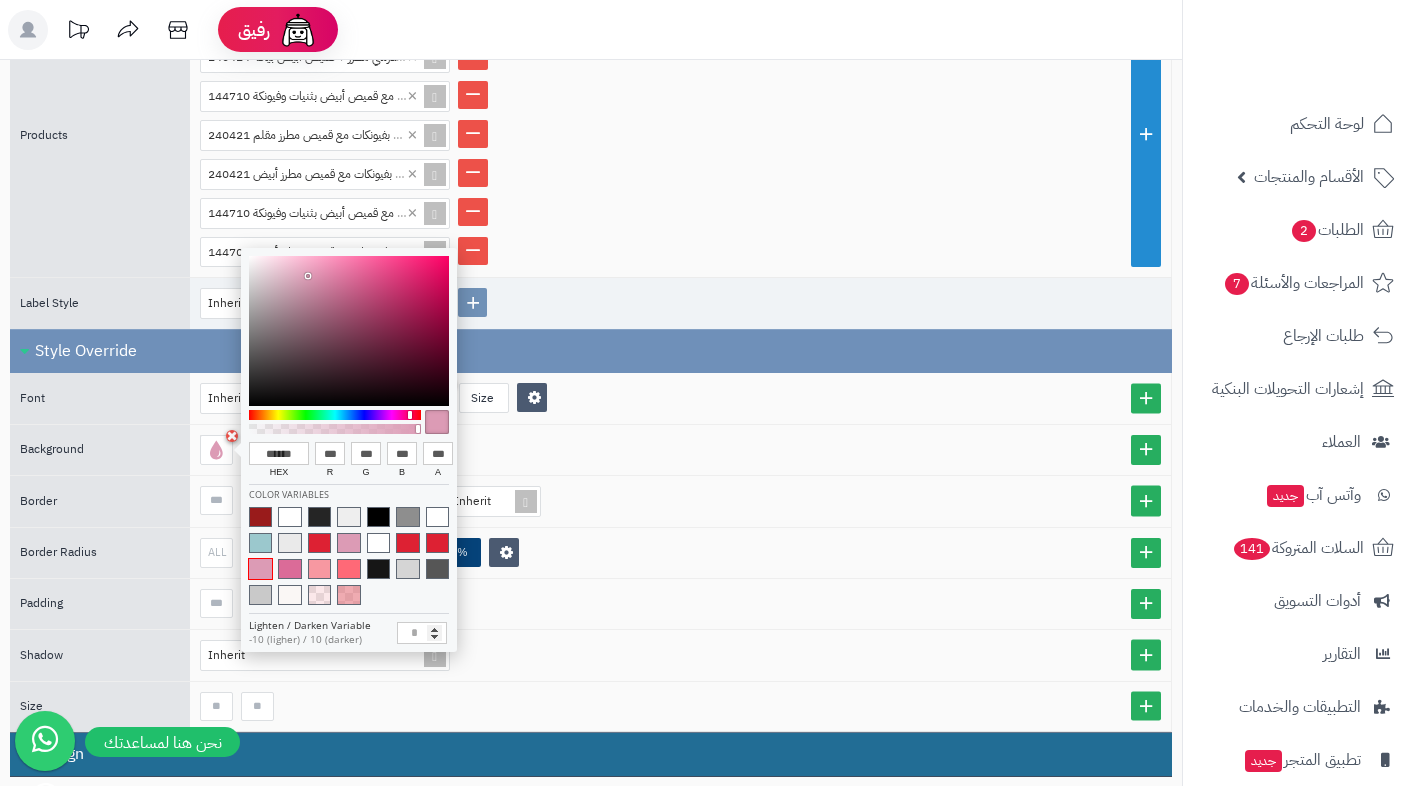 click at bounding box center [260, 543] 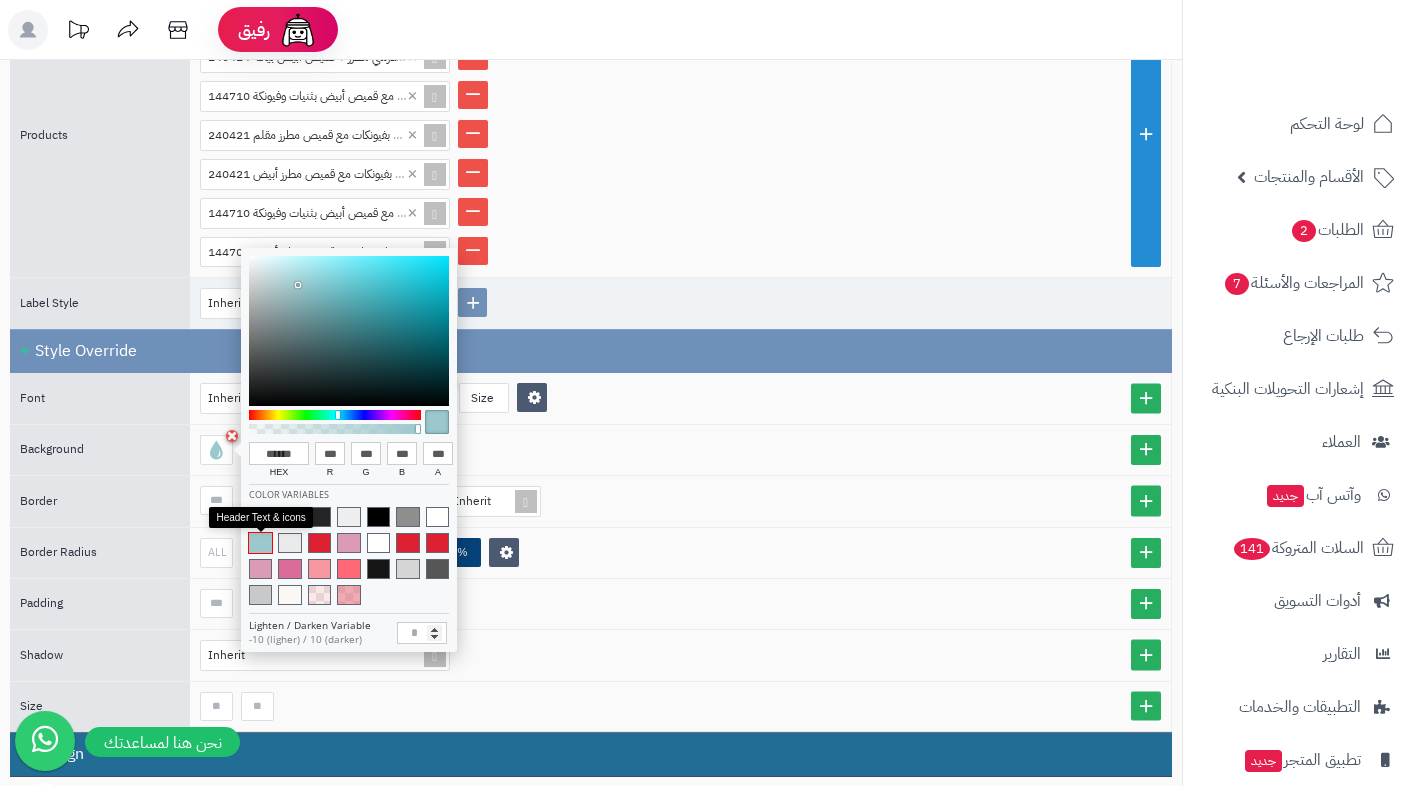 click at bounding box center [680, 603] 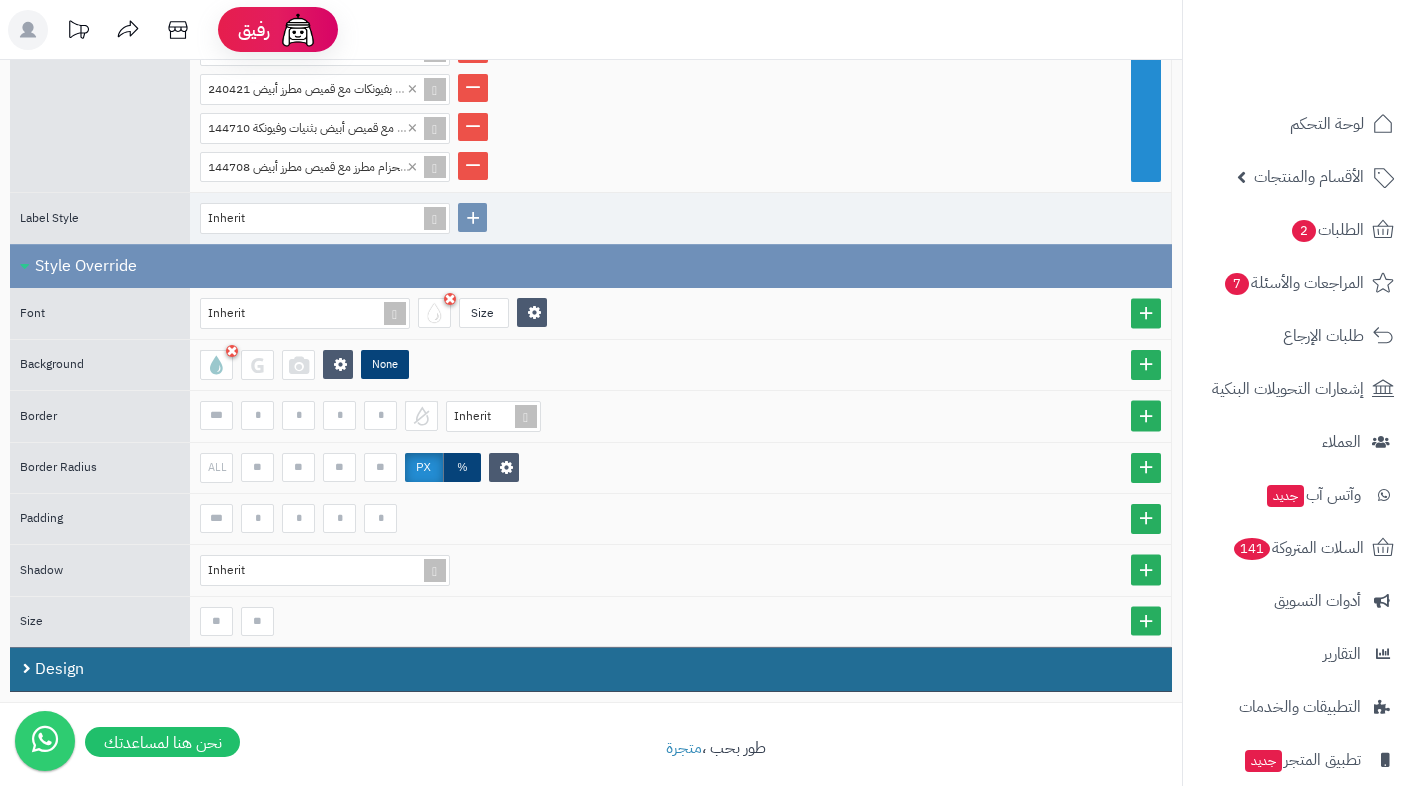 scroll, scrollTop: 658, scrollLeft: 0, axis: vertical 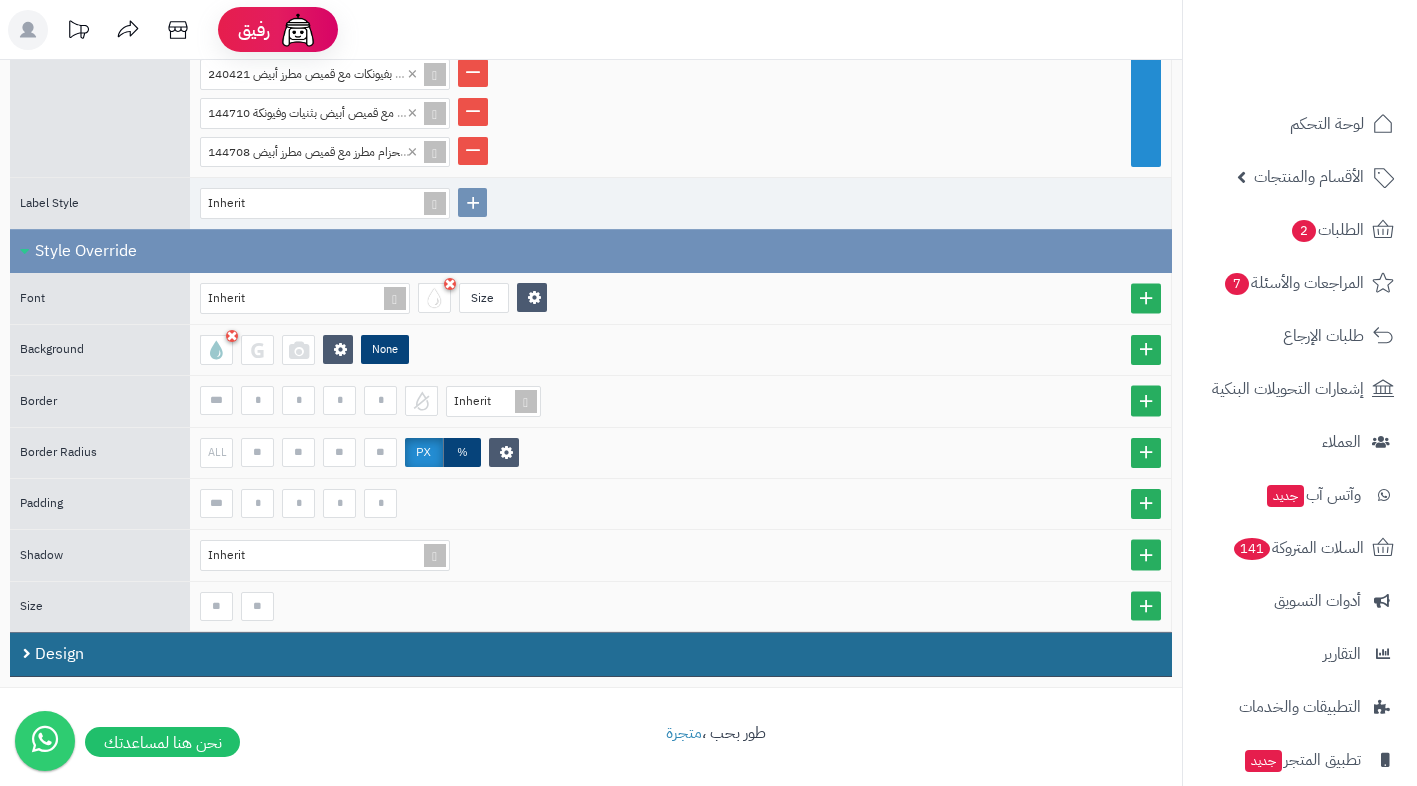 click on "Design" at bounding box center (591, 654) 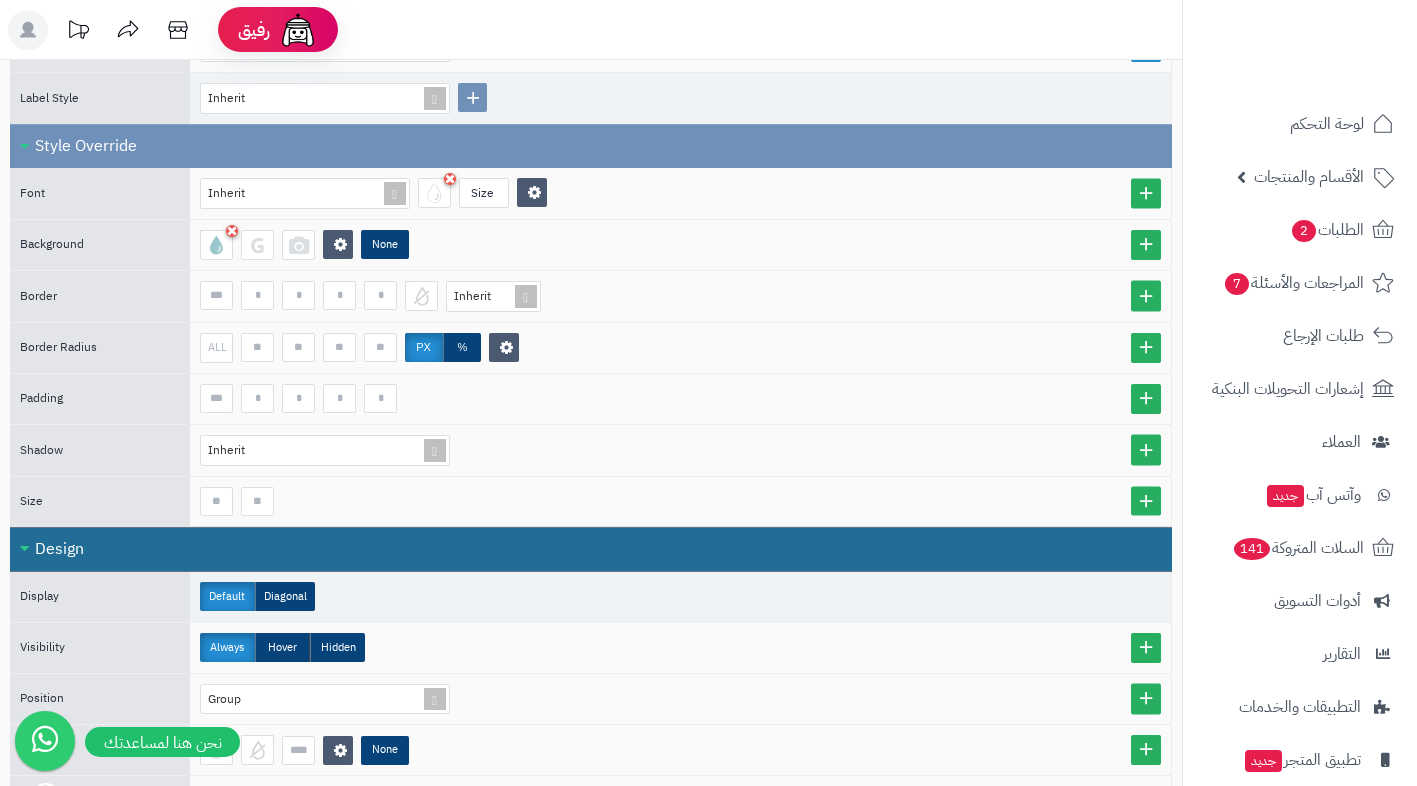 scroll, scrollTop: 764, scrollLeft: 0, axis: vertical 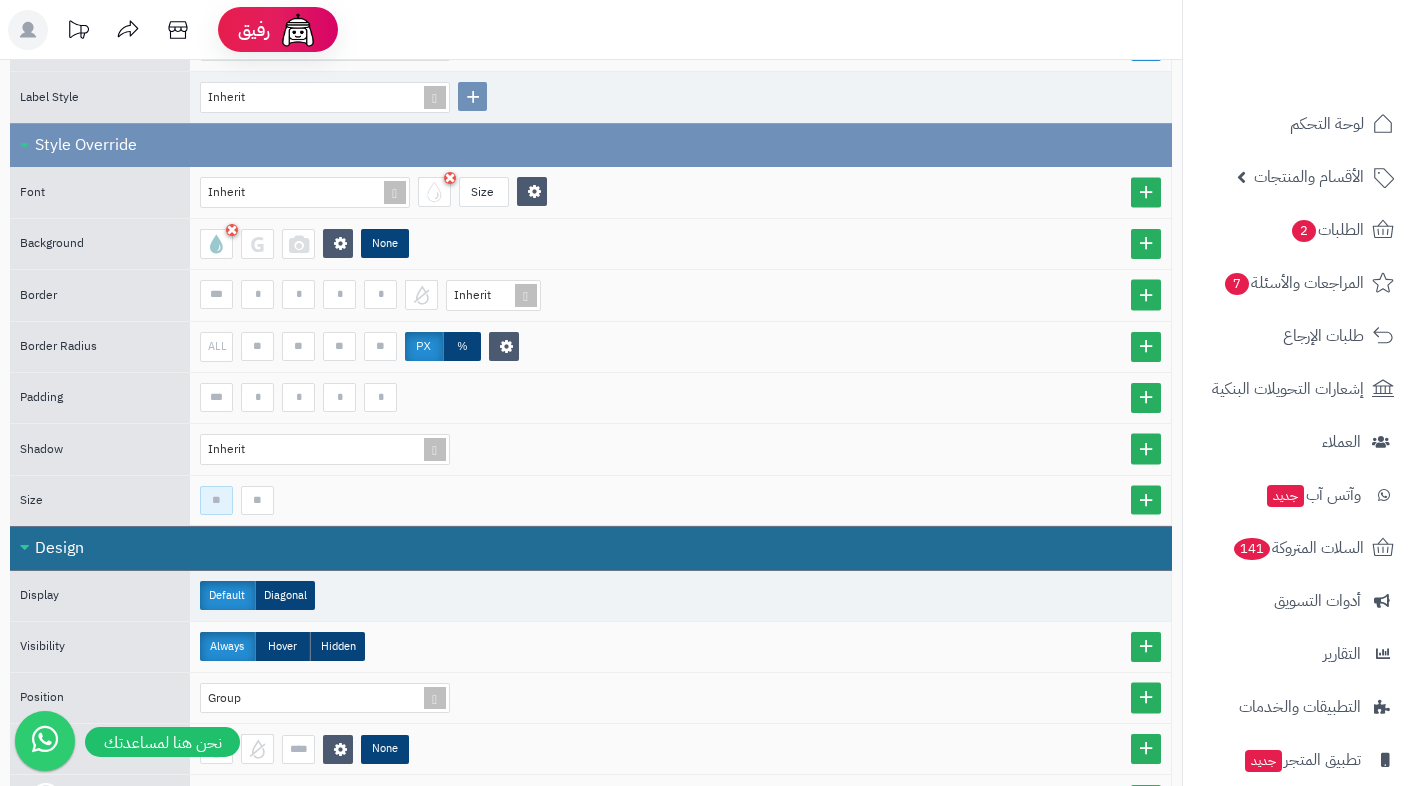 click at bounding box center (216, 500) 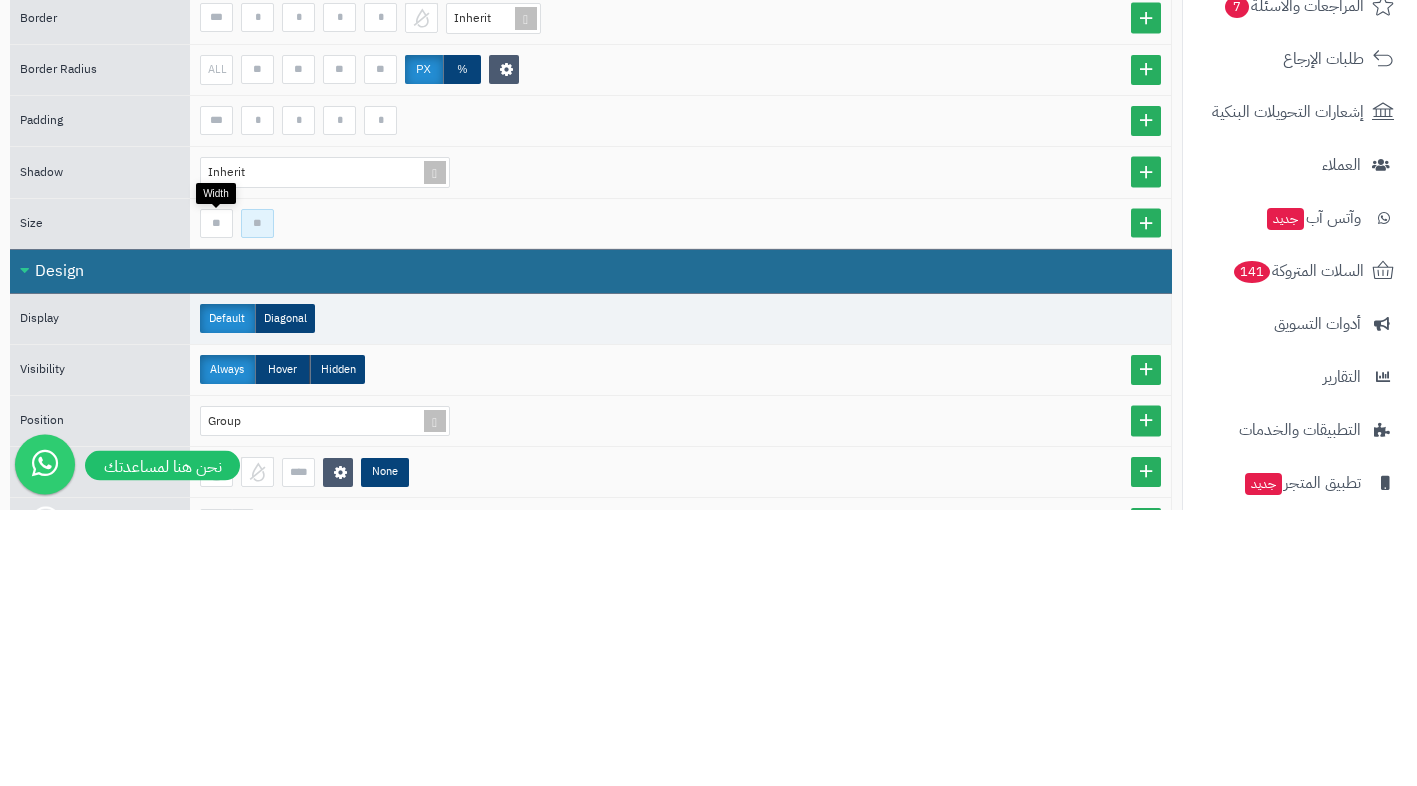 click at bounding box center (257, 500) 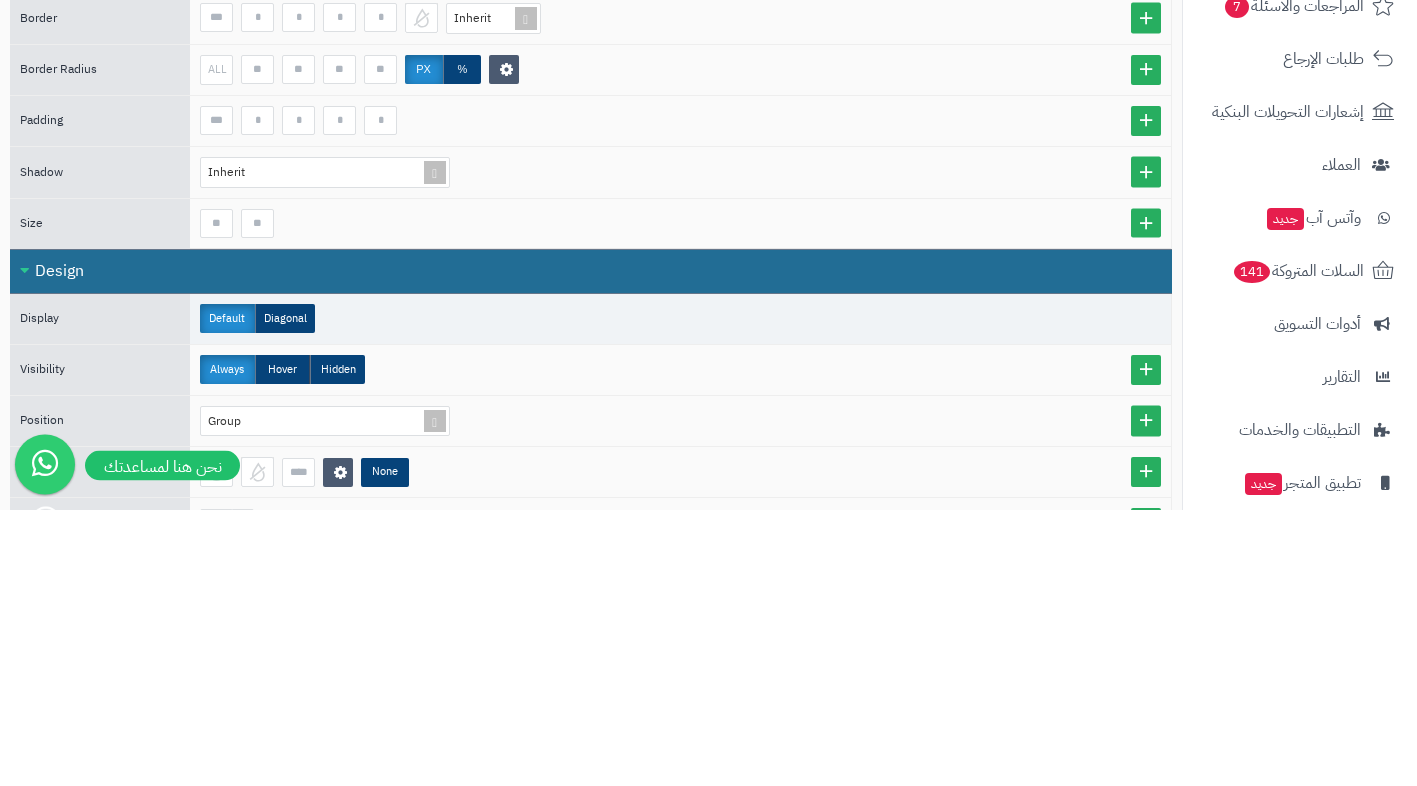 click on "Design" at bounding box center [591, 548] 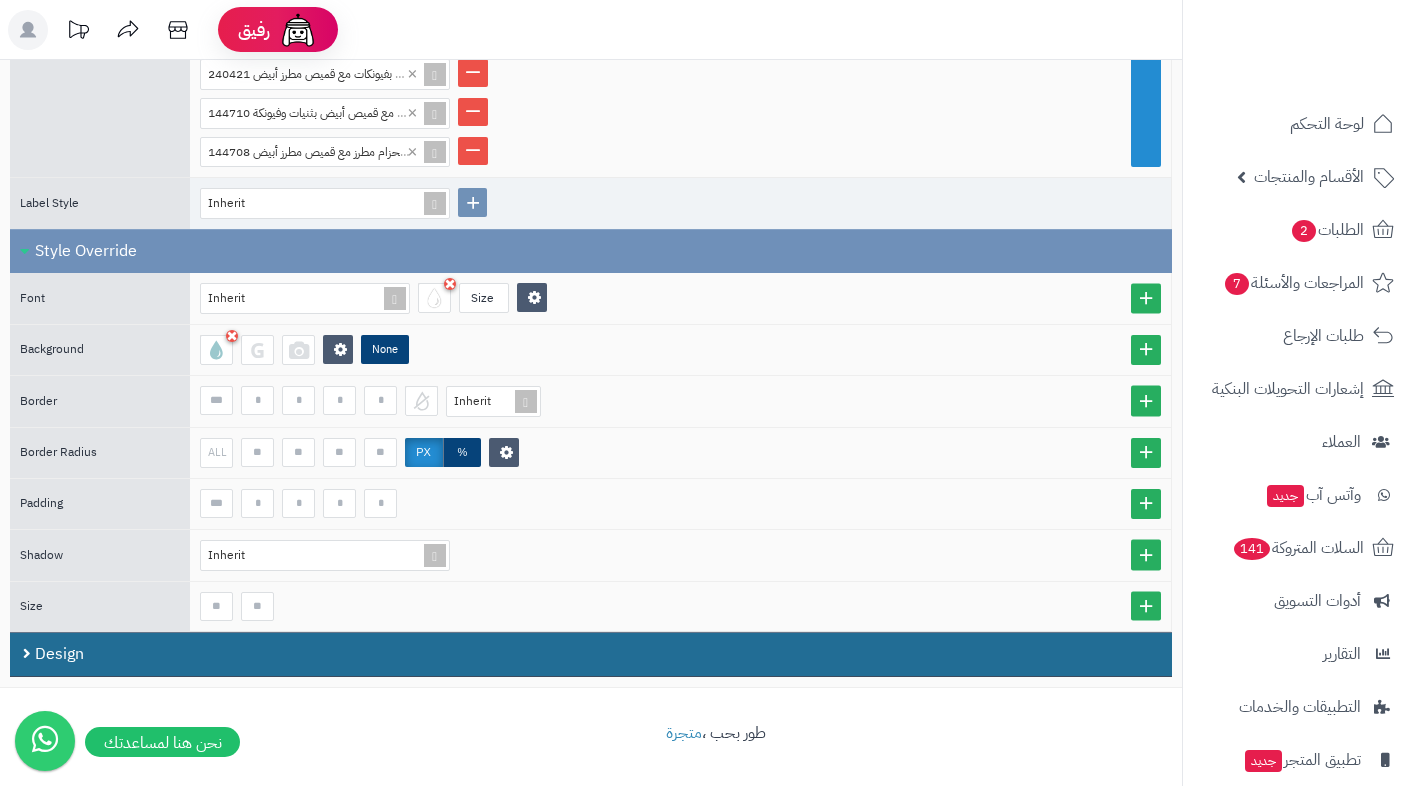 click on "Design" at bounding box center (591, 654) 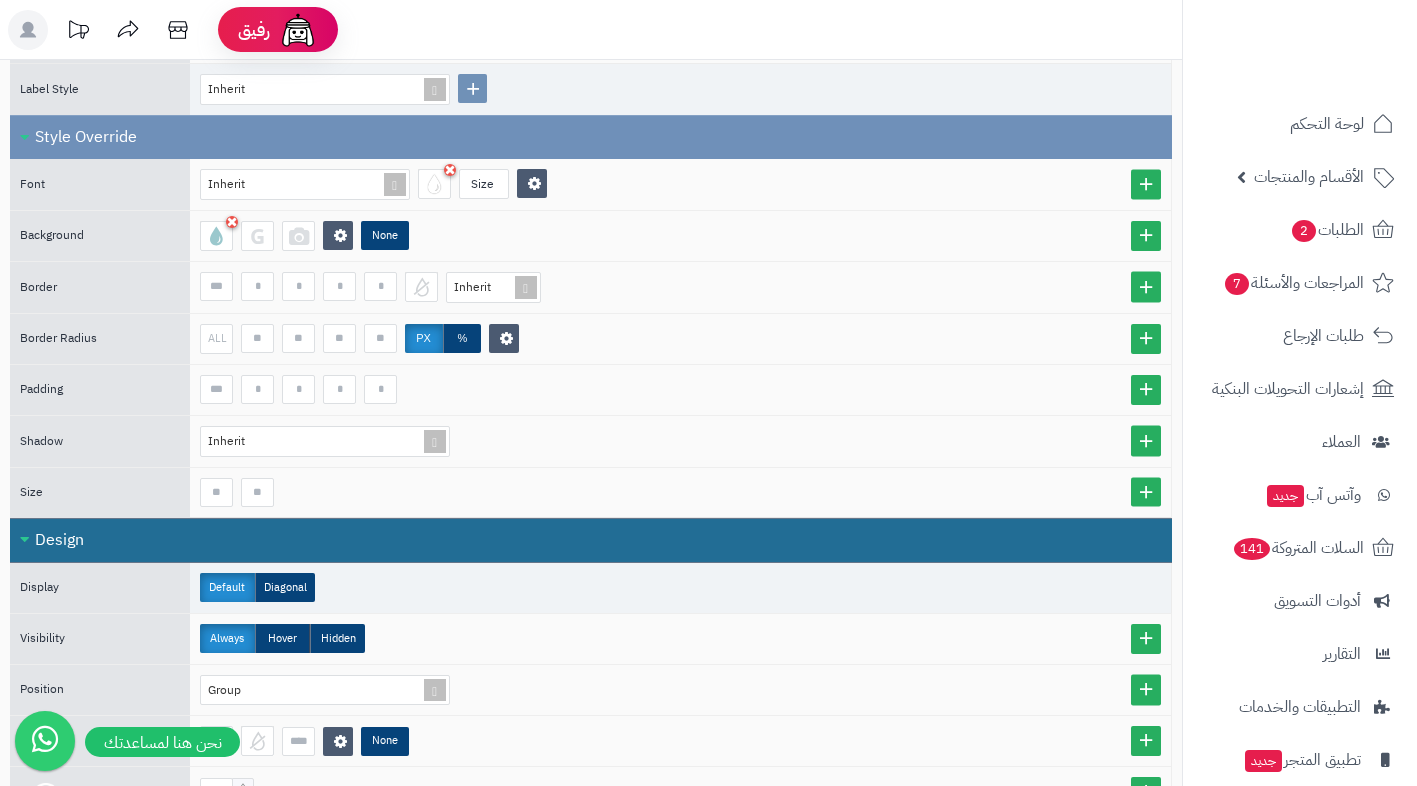 scroll, scrollTop: 772, scrollLeft: 0, axis: vertical 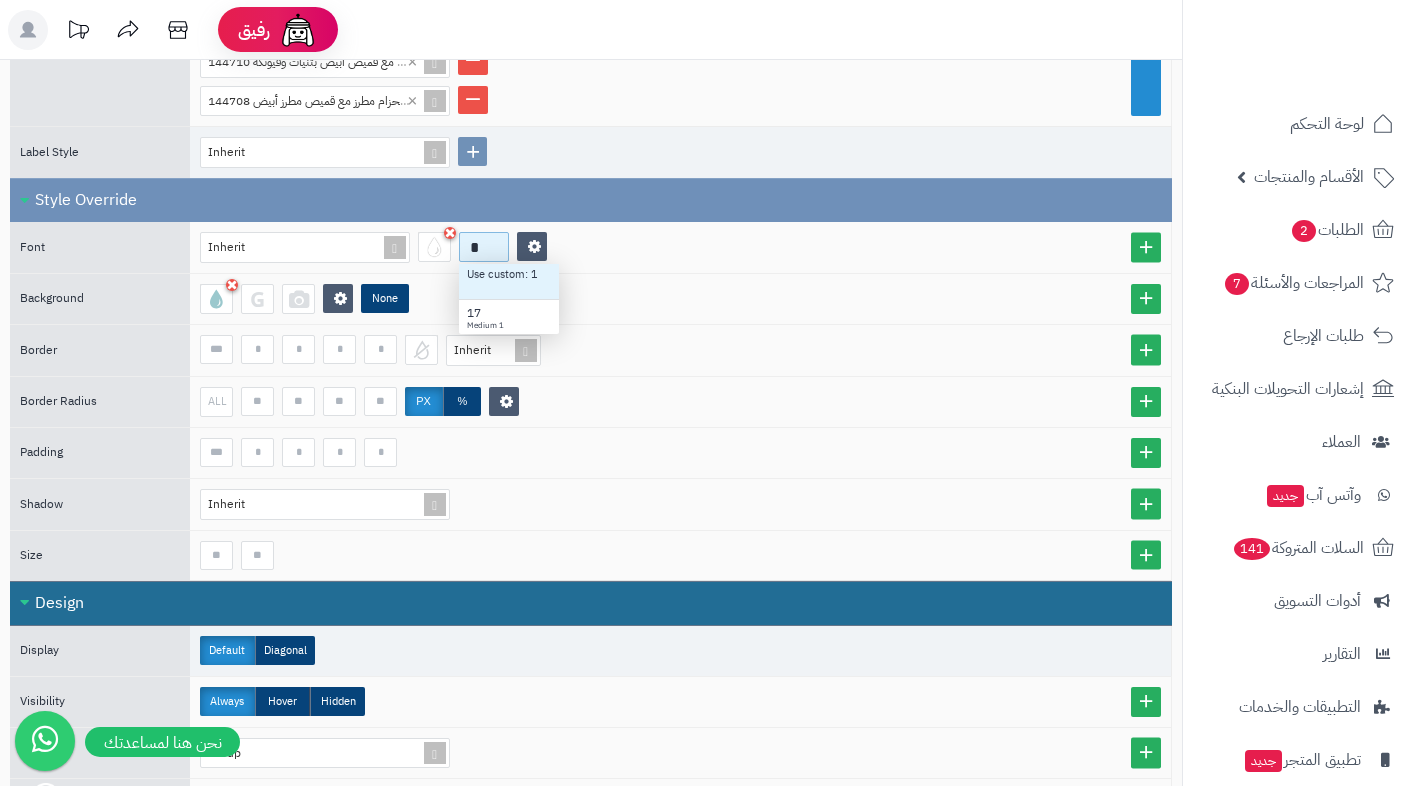 type on "**" 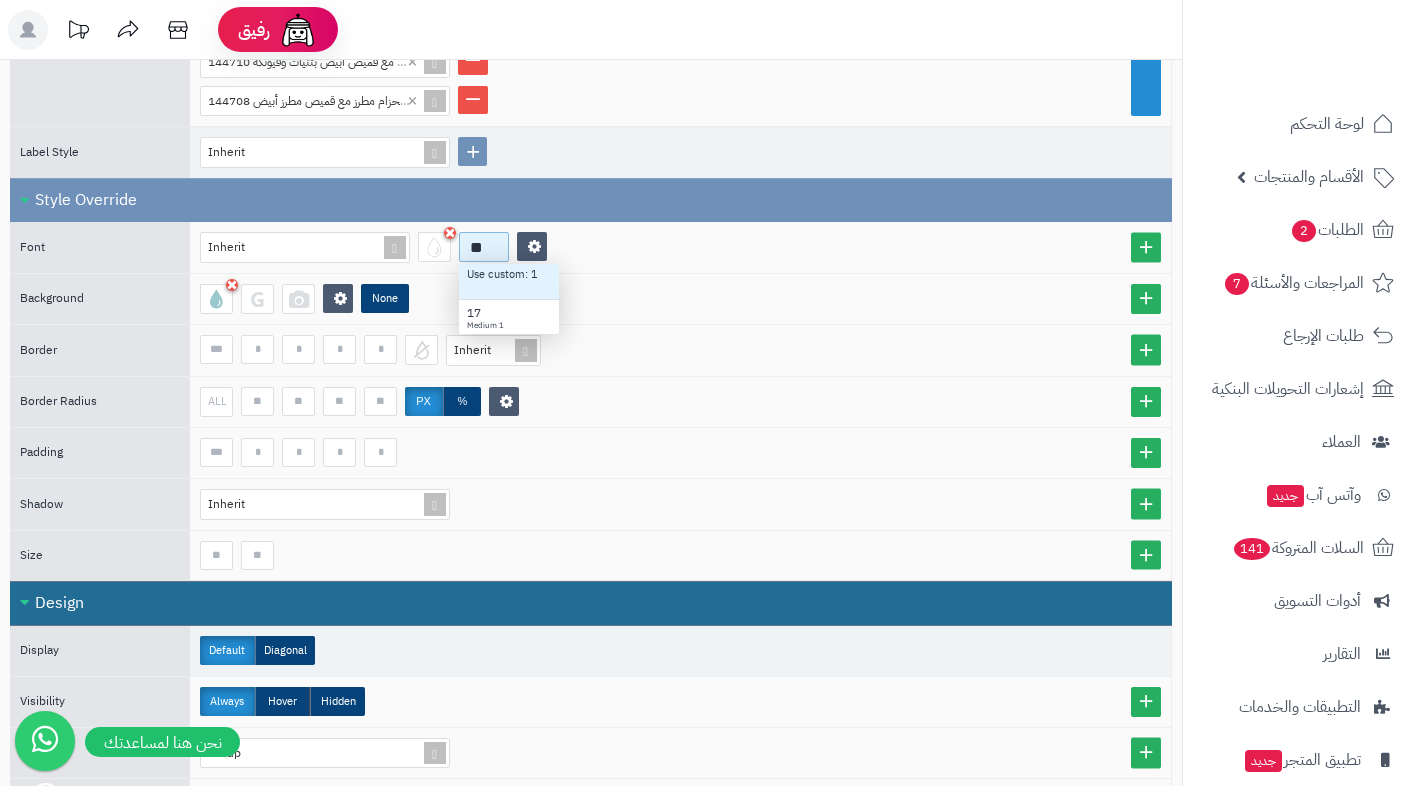 scroll, scrollTop: 20, scrollLeft: 85, axis: both 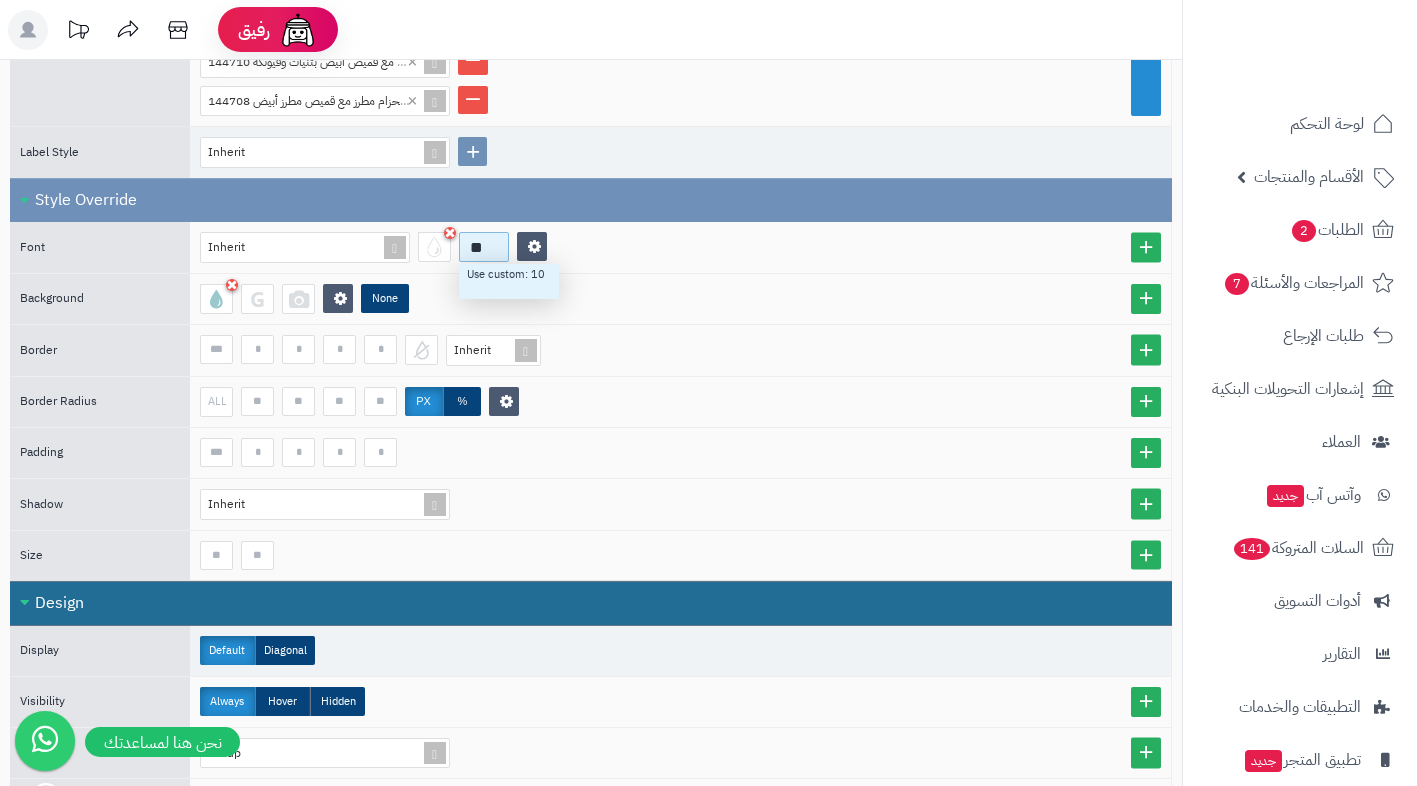 type 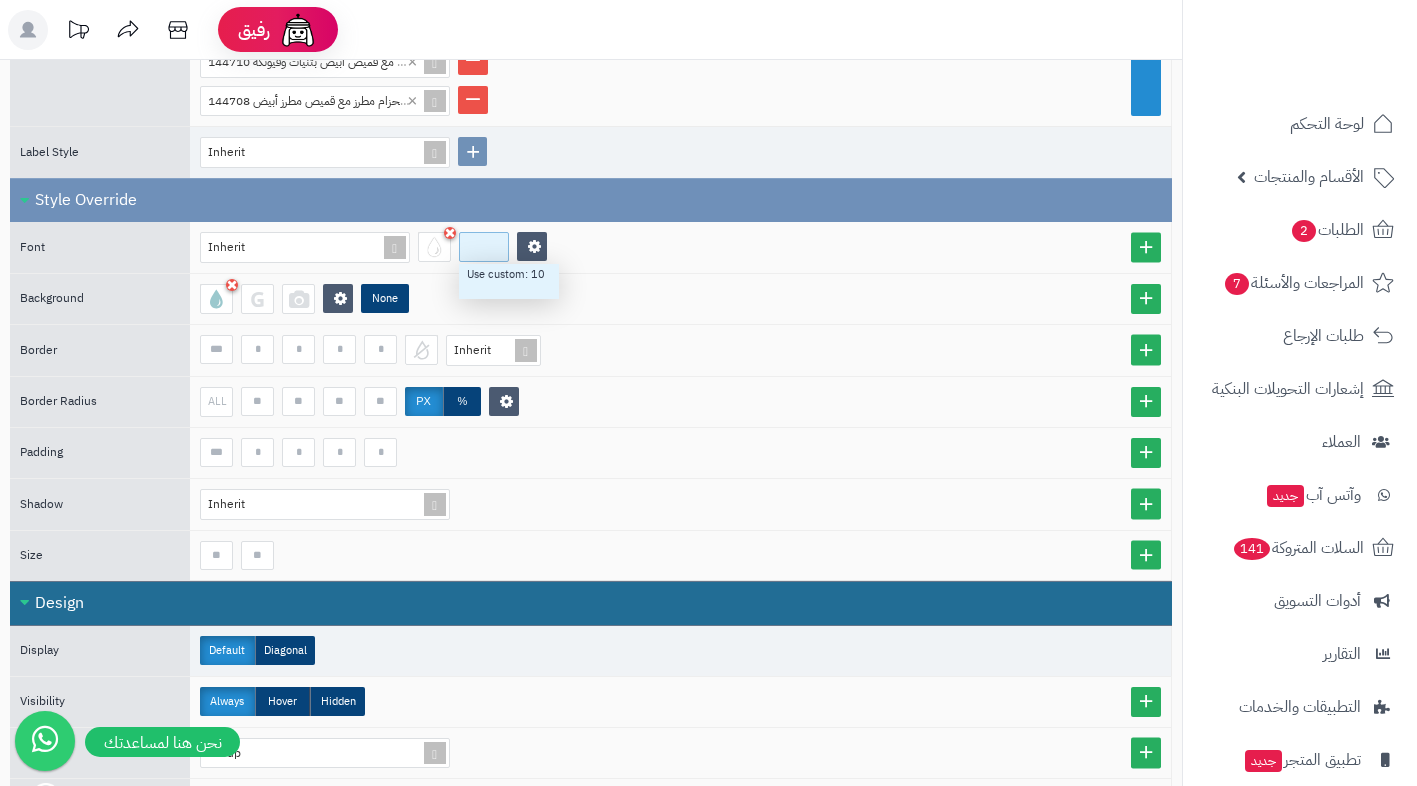 click on "Inherit 10 Use custom: 10" at bounding box center (680, 247) 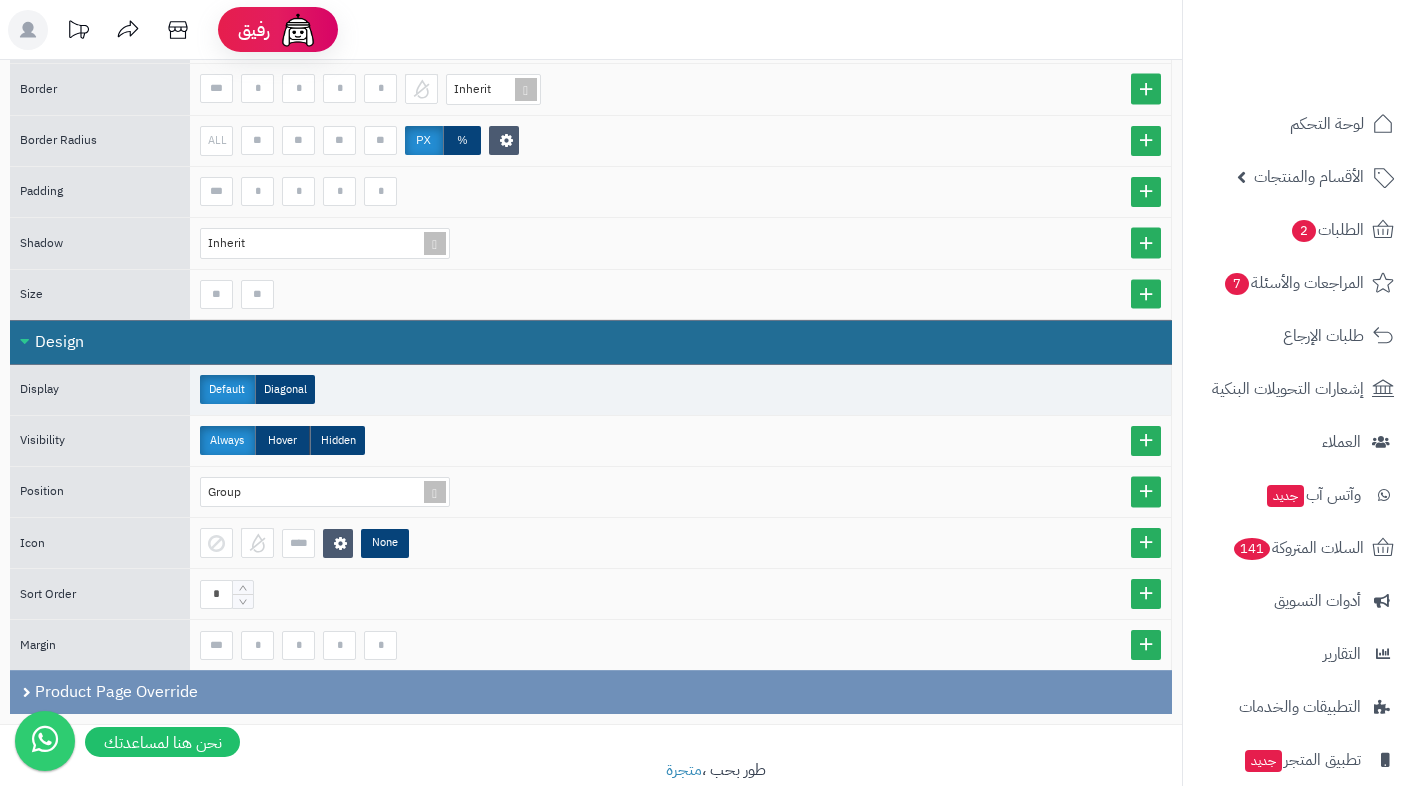 scroll, scrollTop: 1008, scrollLeft: 0, axis: vertical 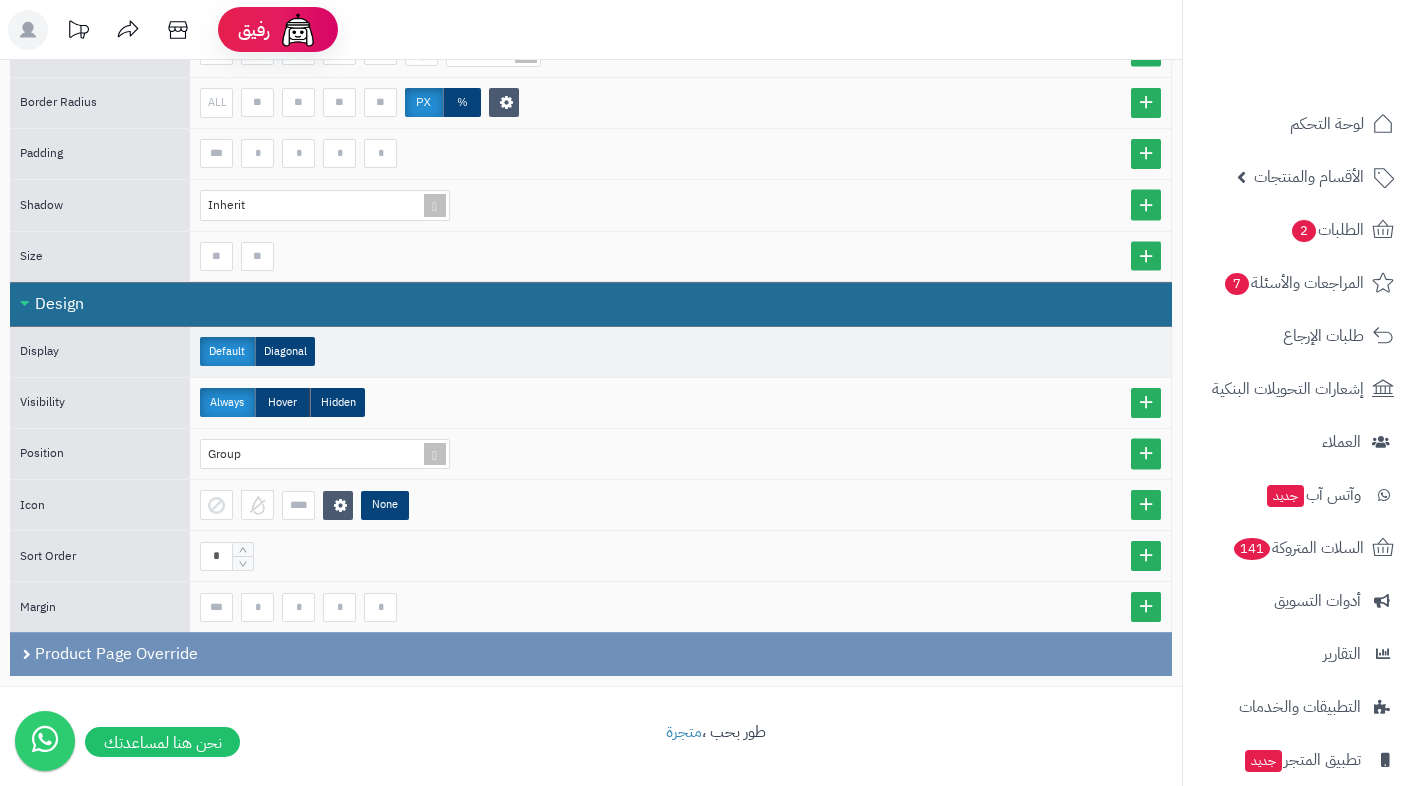 click on "Product Page Override" at bounding box center (591, 654) 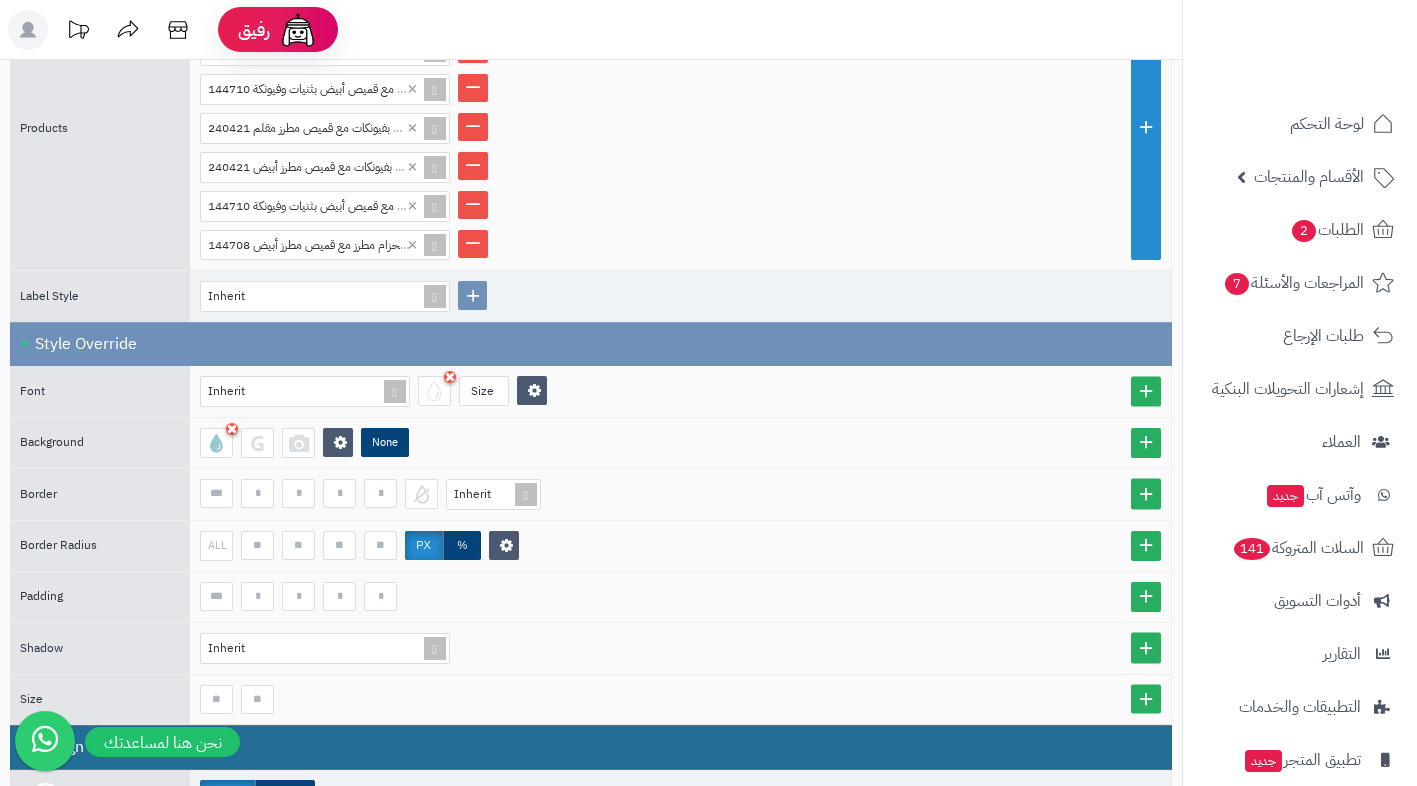scroll, scrollTop: 552, scrollLeft: 0, axis: vertical 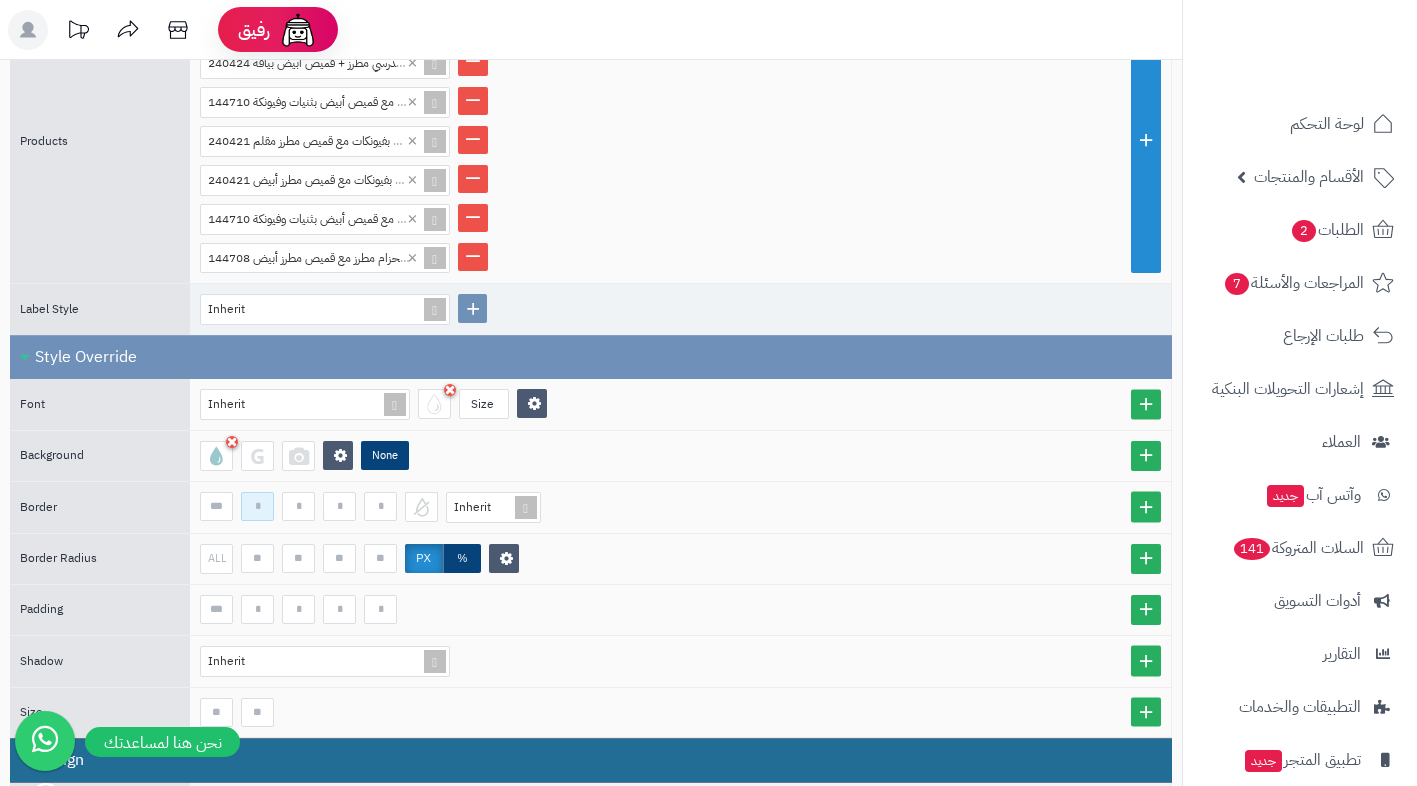click at bounding box center (257, 506) 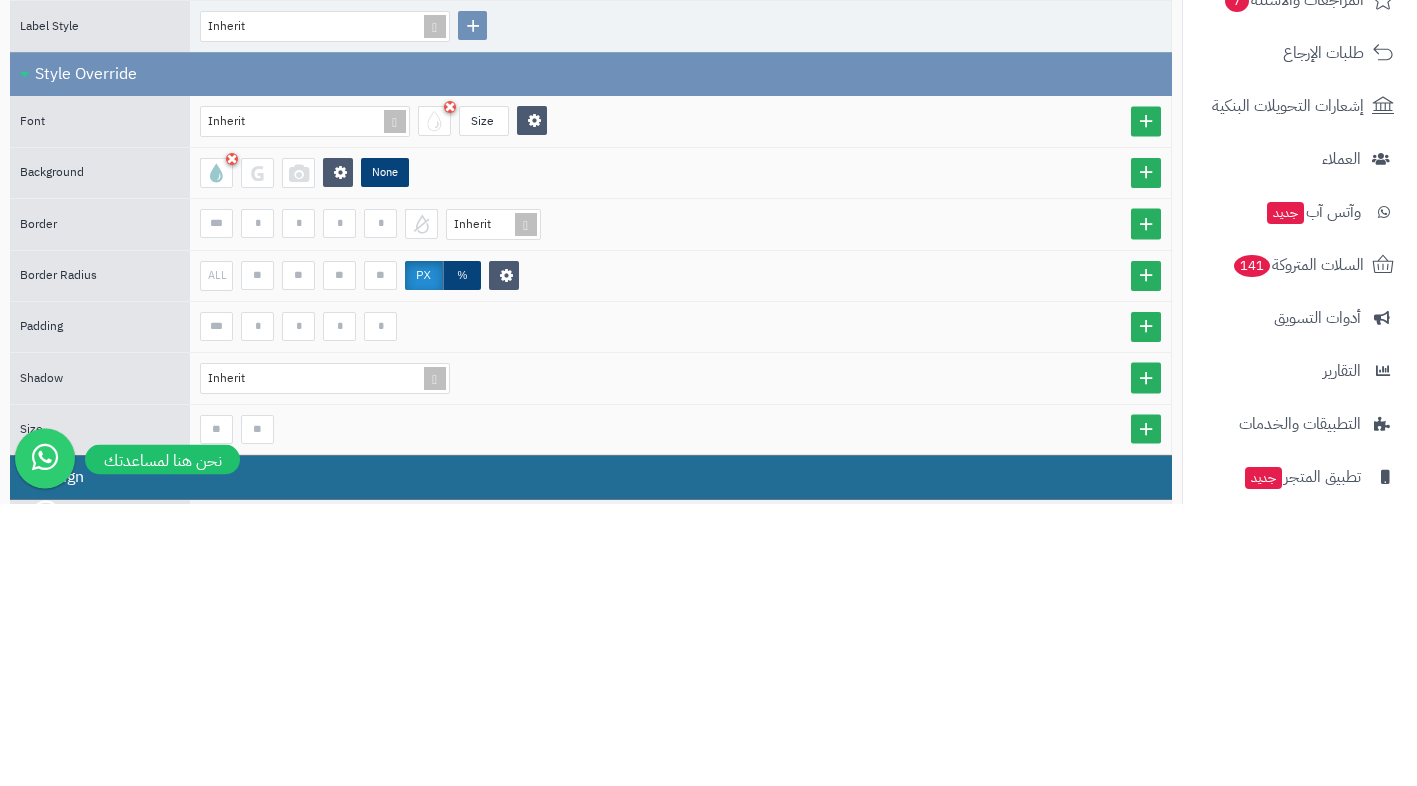 click on "Inherit" at bounding box center [680, 661] 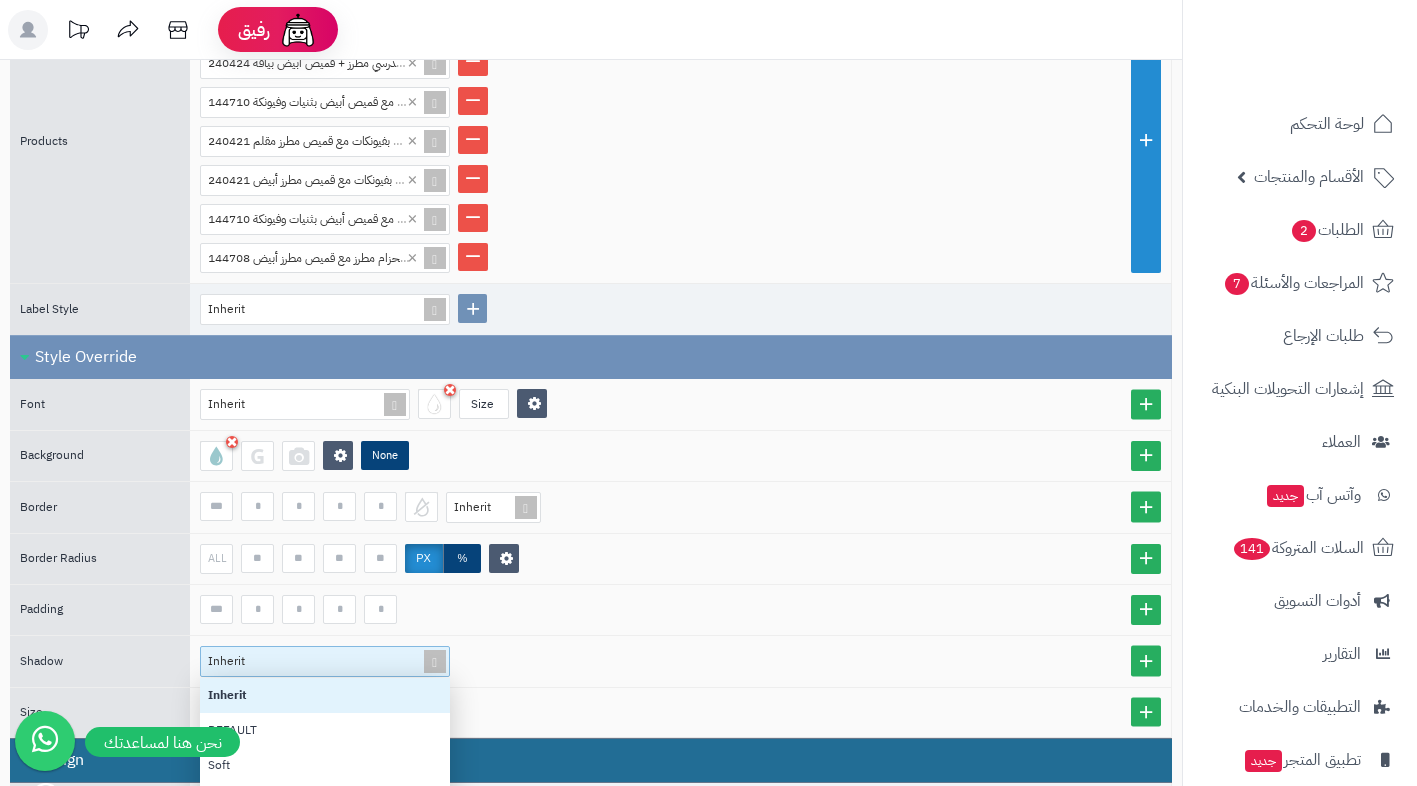 scroll, scrollTop: 644, scrollLeft: 0, axis: vertical 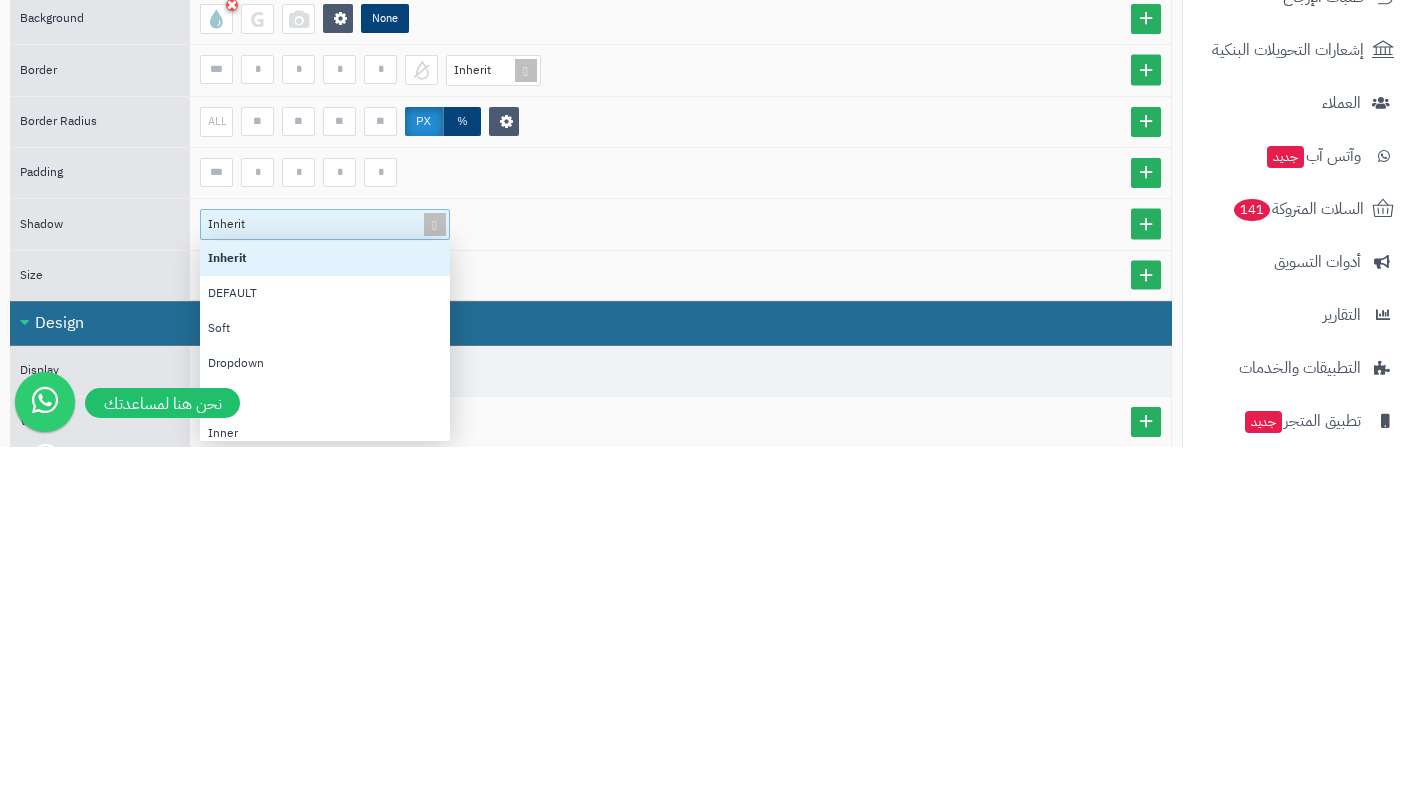 click on "Design" at bounding box center (591, 662) 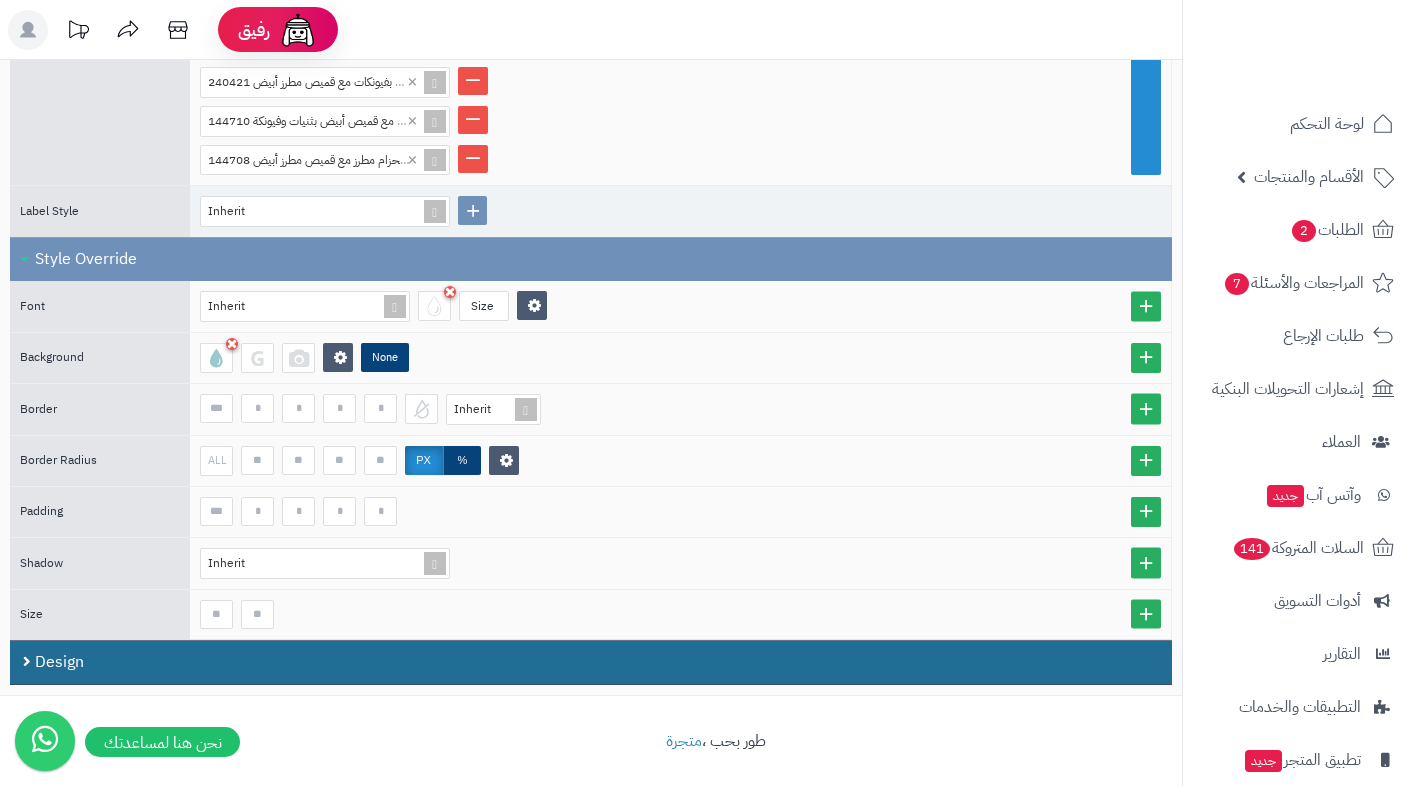 scroll, scrollTop: 658, scrollLeft: 0, axis: vertical 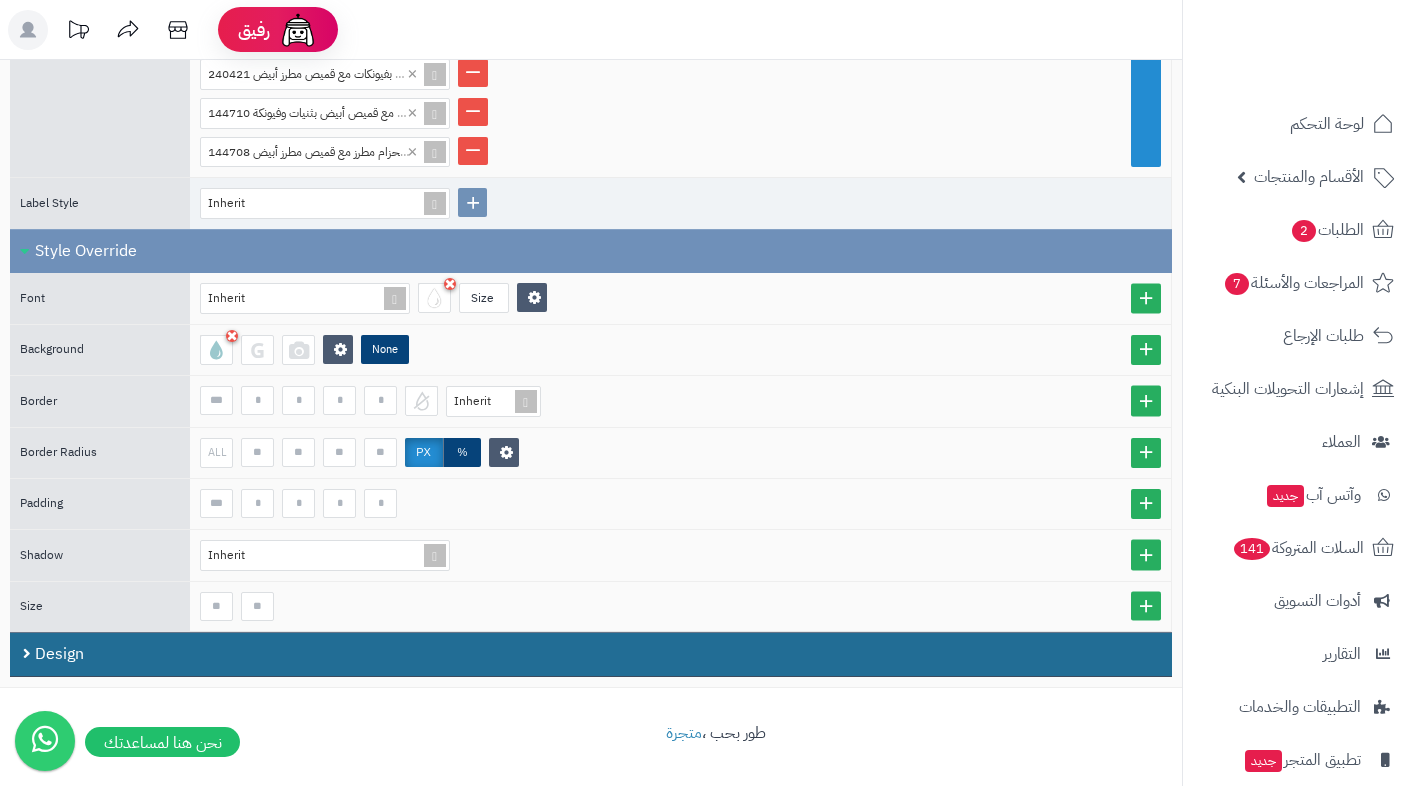 click on "Design" at bounding box center (591, 654) 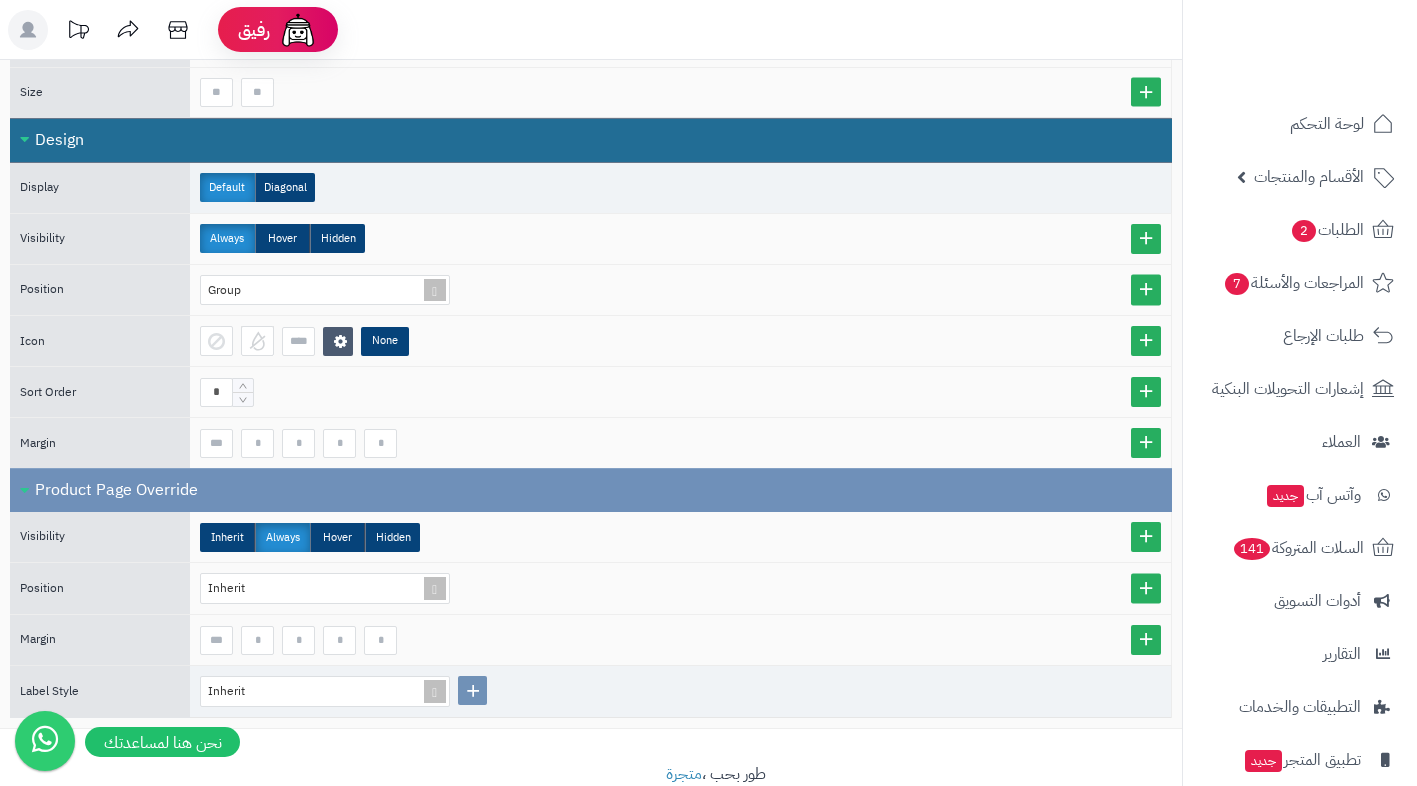 scroll, scrollTop: 1214, scrollLeft: 0, axis: vertical 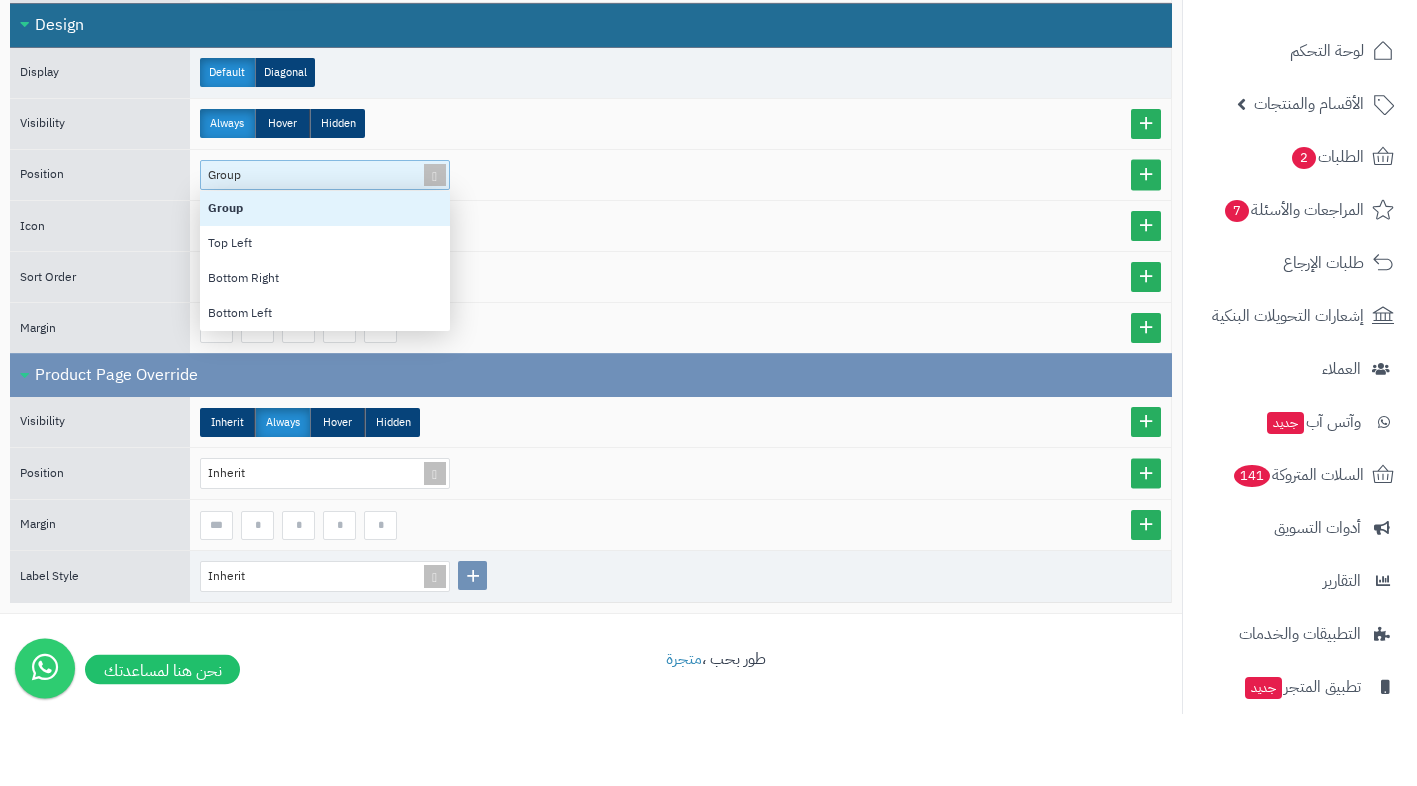 click on "Top Left" at bounding box center (325, 316) 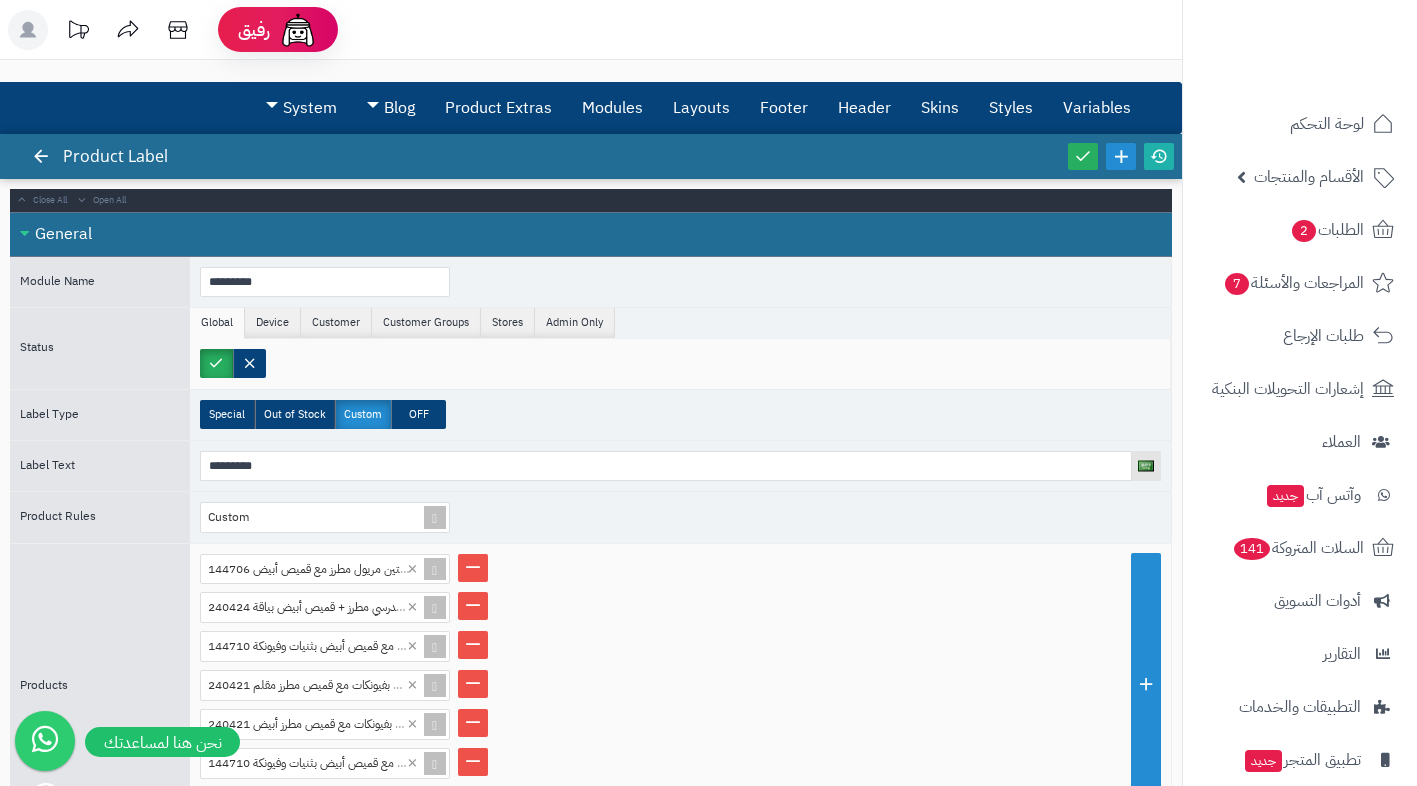 scroll, scrollTop: 5, scrollLeft: 0, axis: vertical 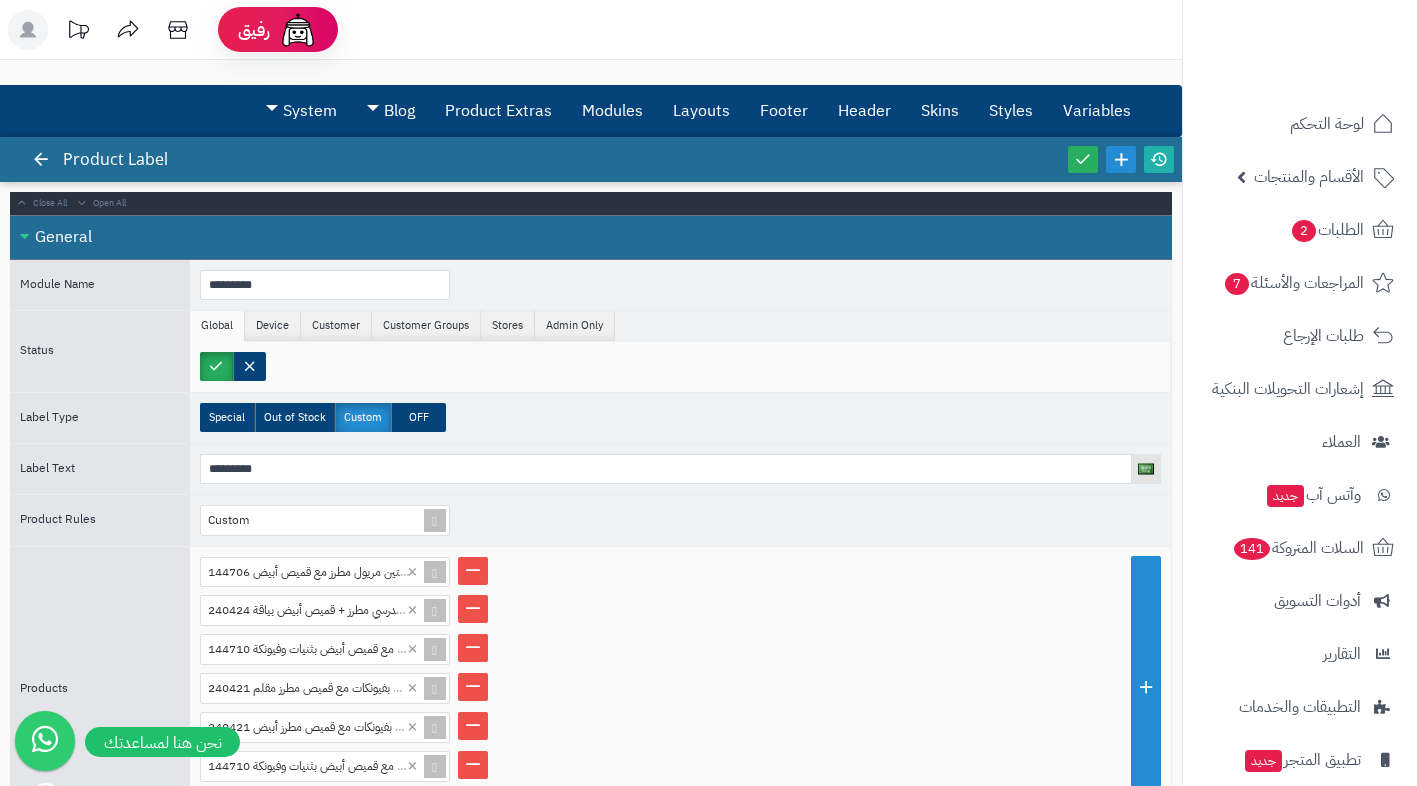 click at bounding box center (1083, 159) 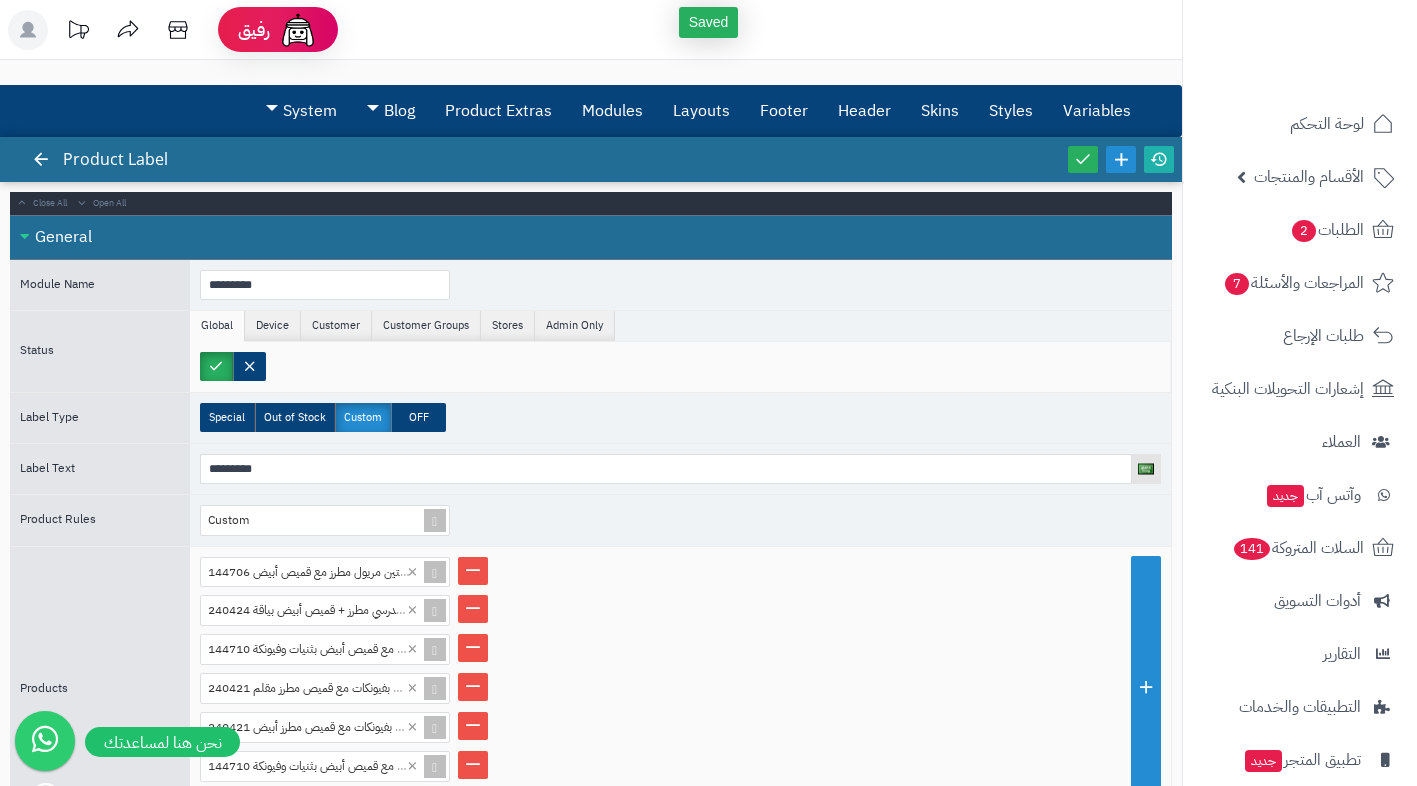click at bounding box center (1159, 159) 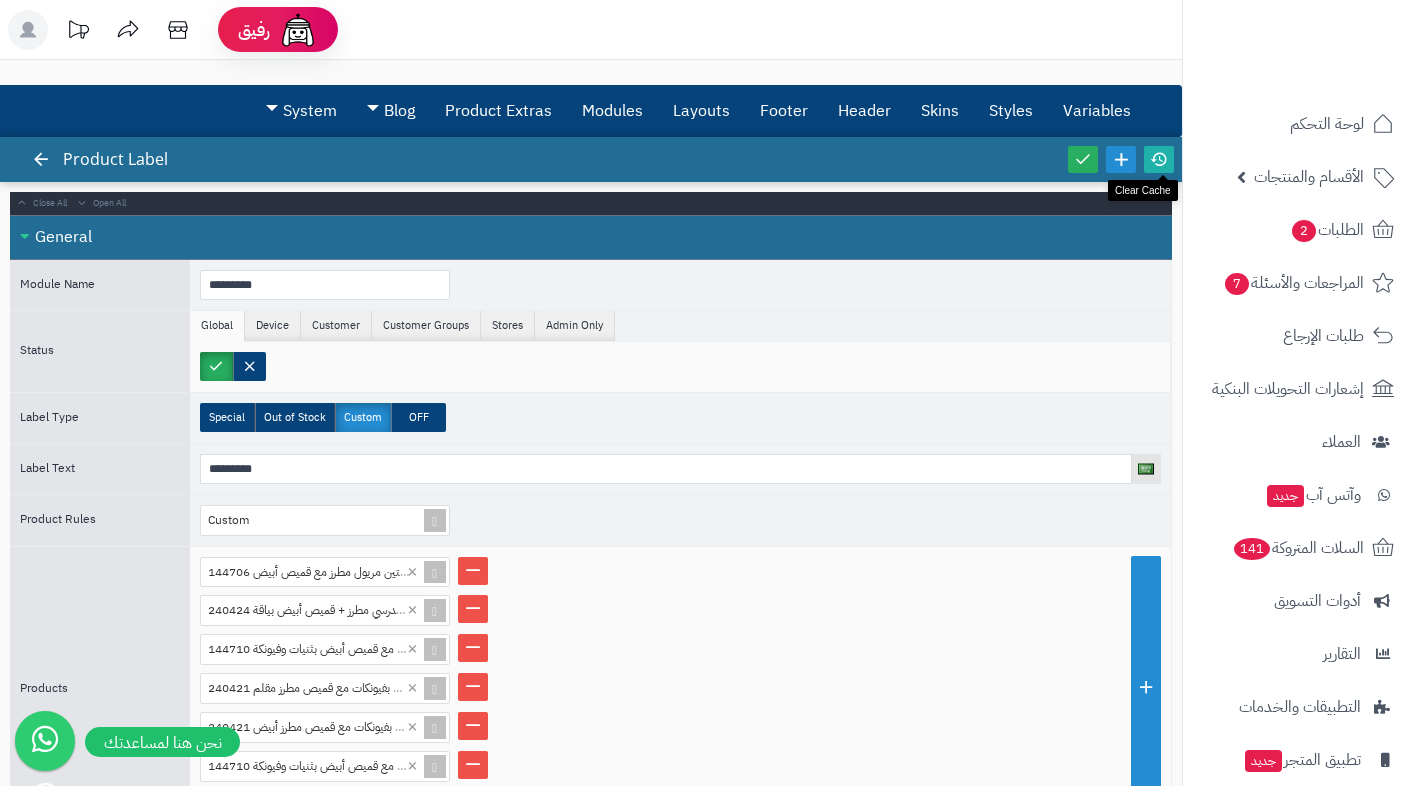 click at bounding box center (1083, 159) 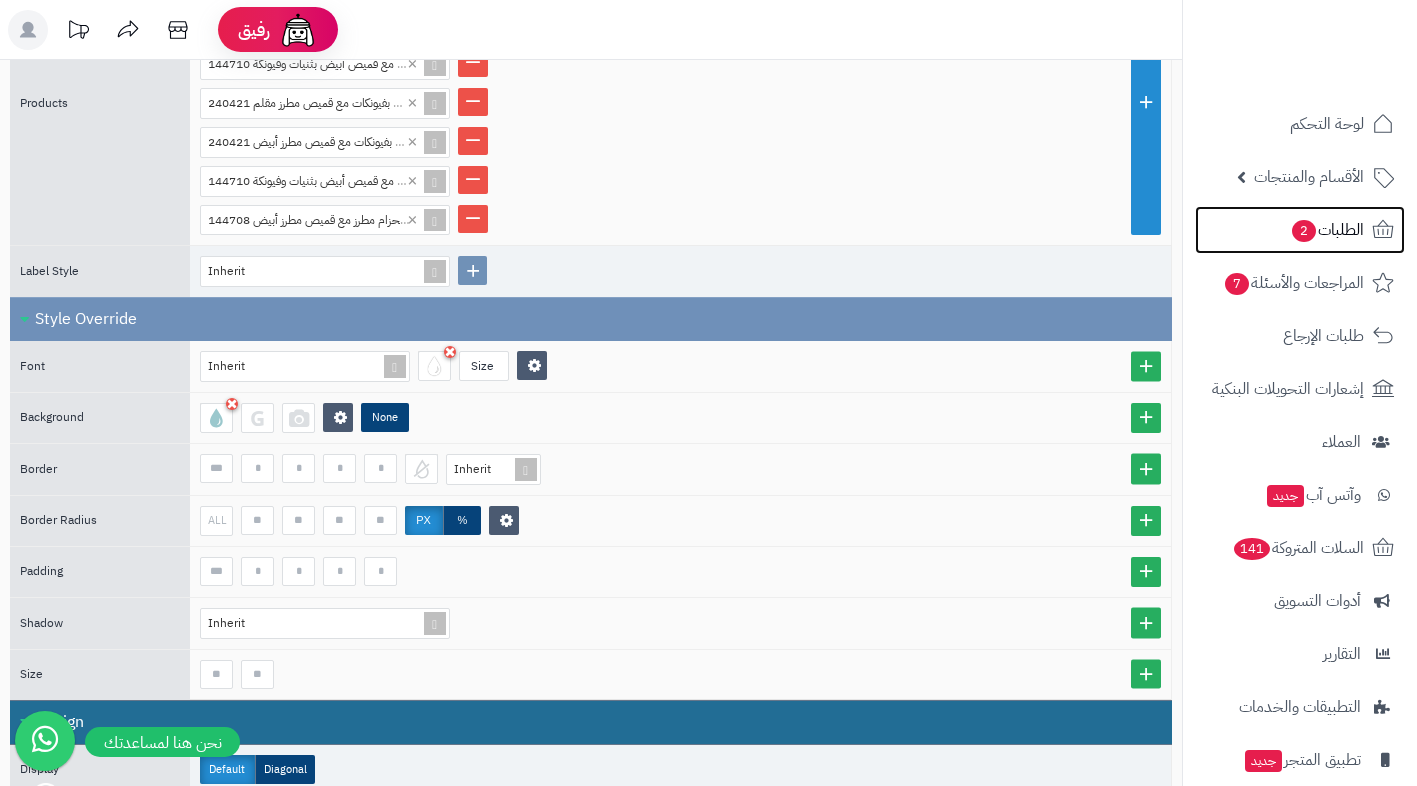 click on "الطلبات  2" at bounding box center [1327, 230] 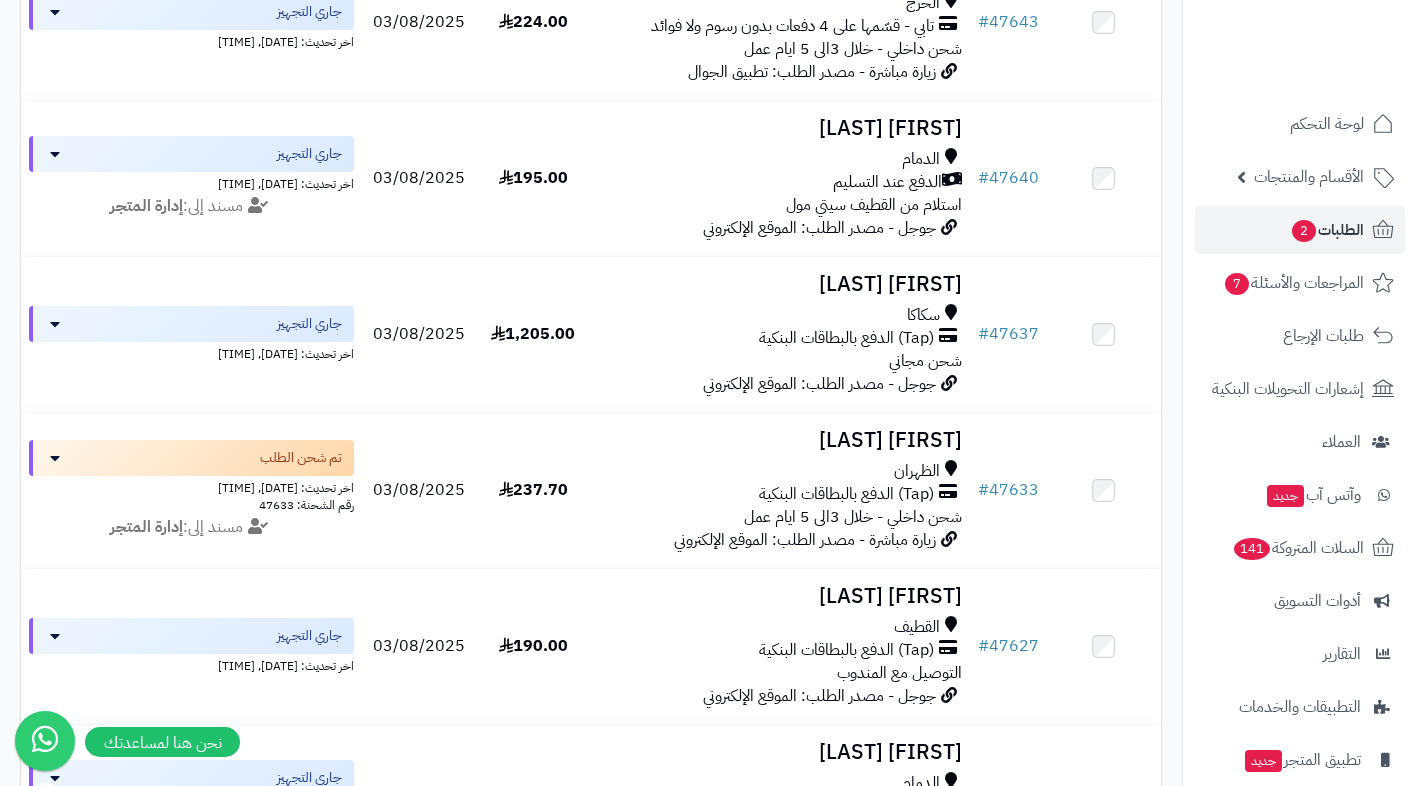 scroll, scrollTop: 539, scrollLeft: 0, axis: vertical 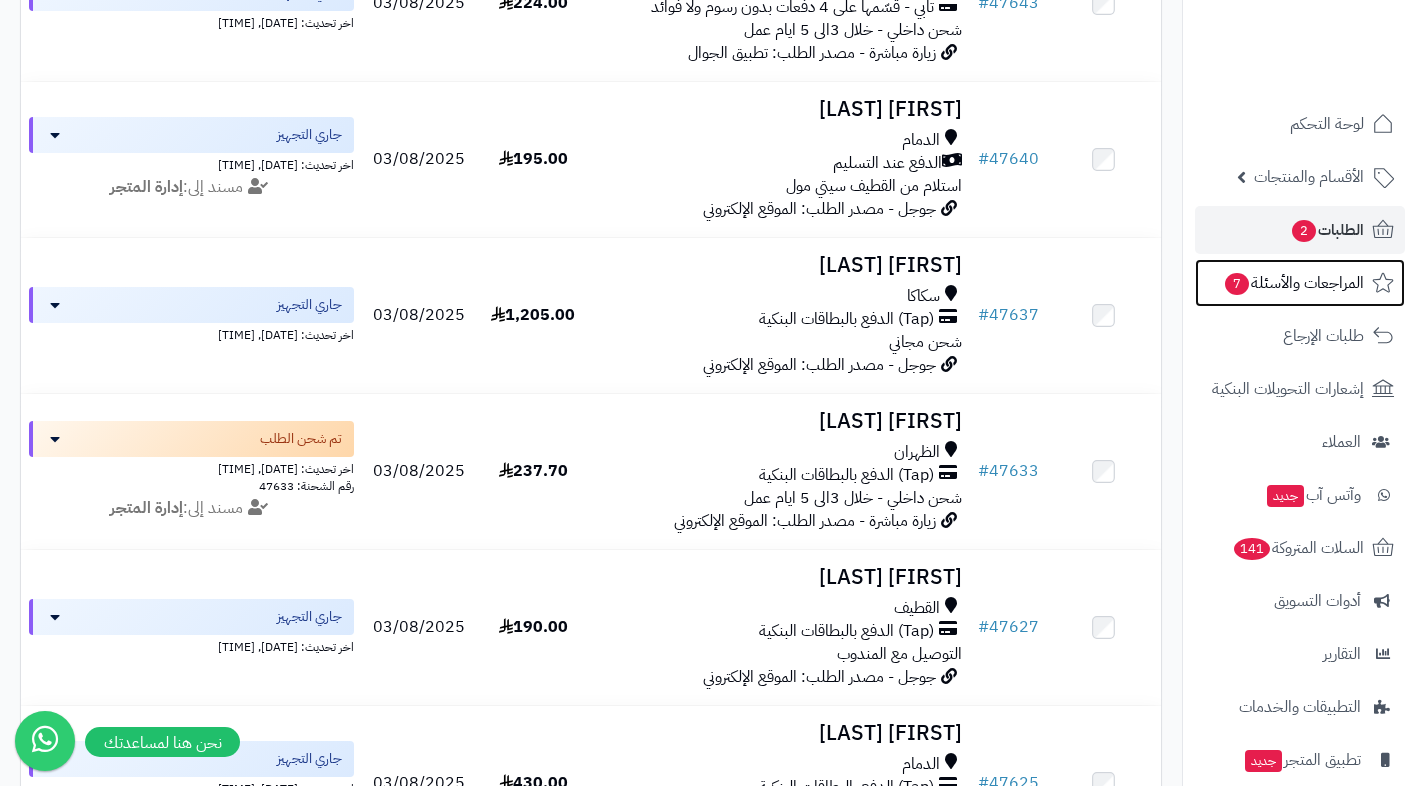 click on "المراجعات والأسئلة  7" at bounding box center (1293, 283) 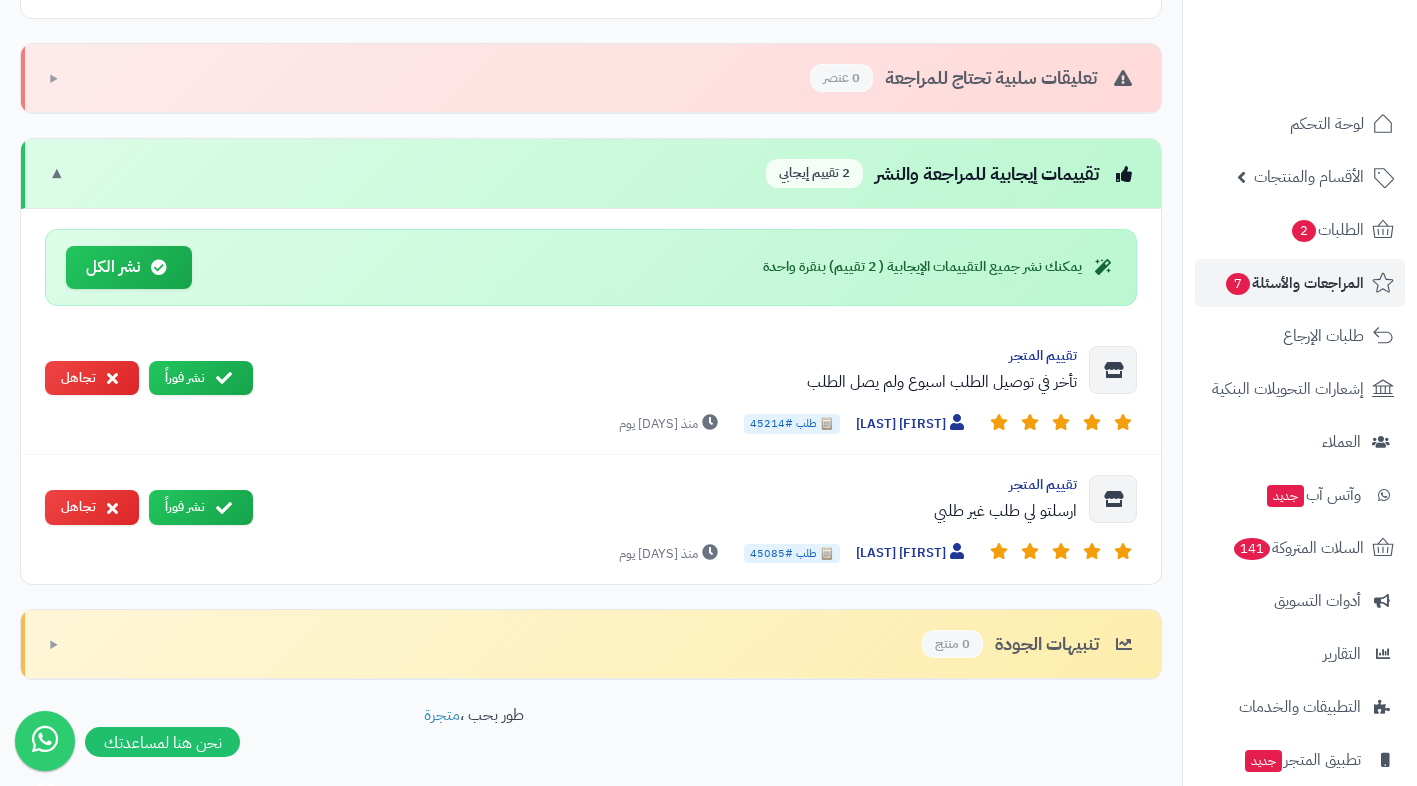 scroll, scrollTop: 1240, scrollLeft: 0, axis: vertical 